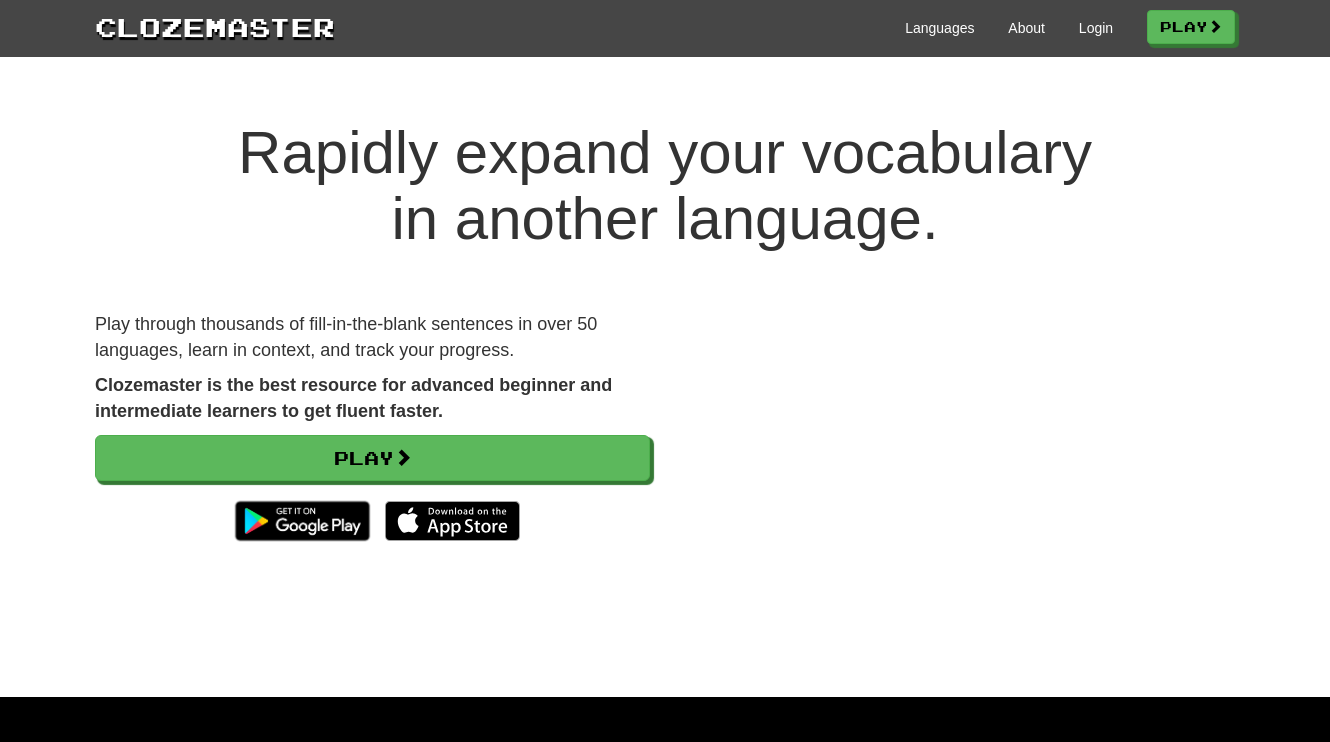 scroll, scrollTop: 0, scrollLeft: 0, axis: both 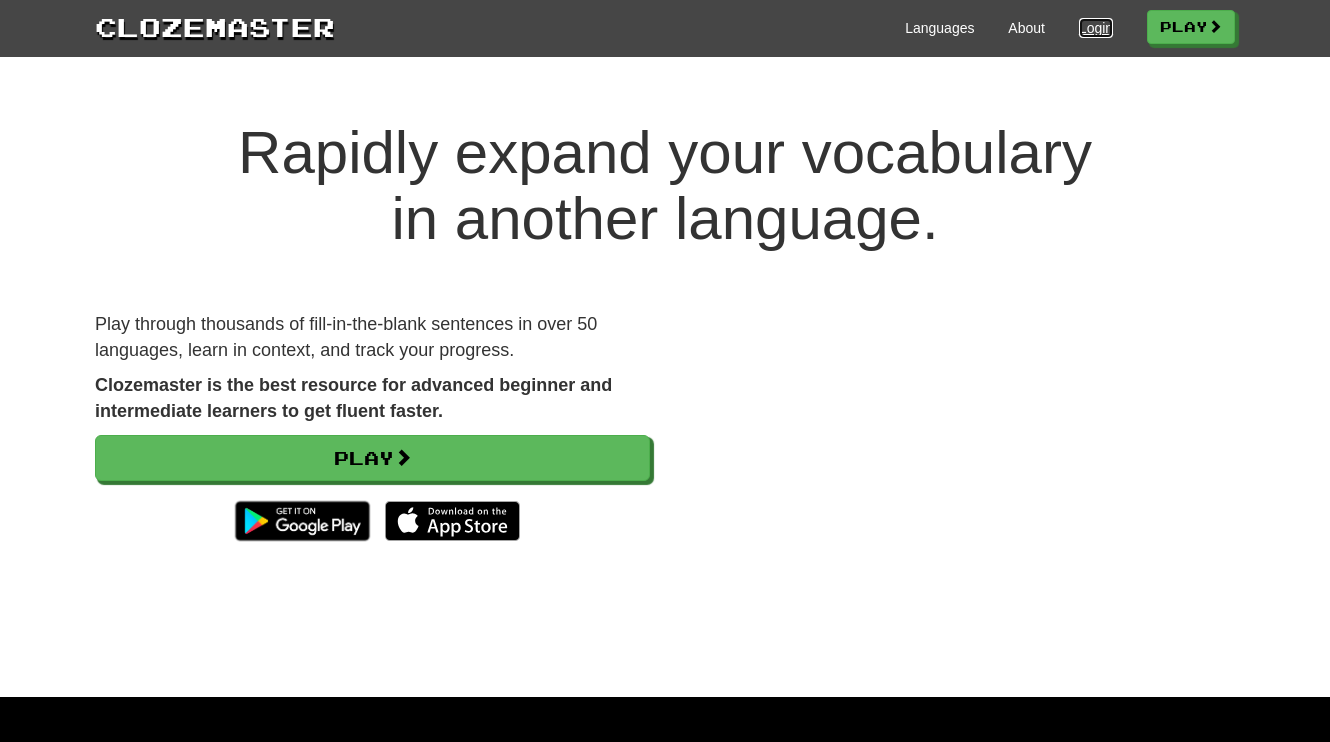 click on "Login" at bounding box center [1096, 28] 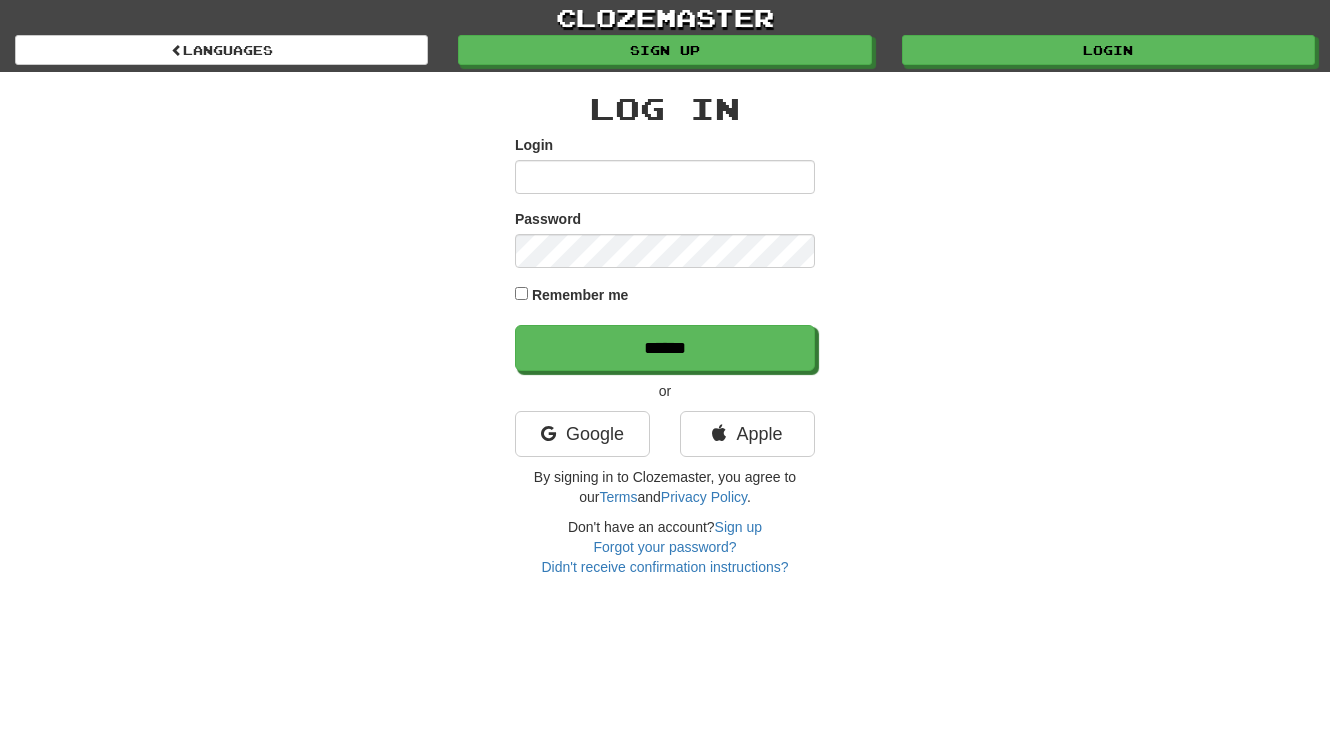 scroll, scrollTop: 0, scrollLeft: 0, axis: both 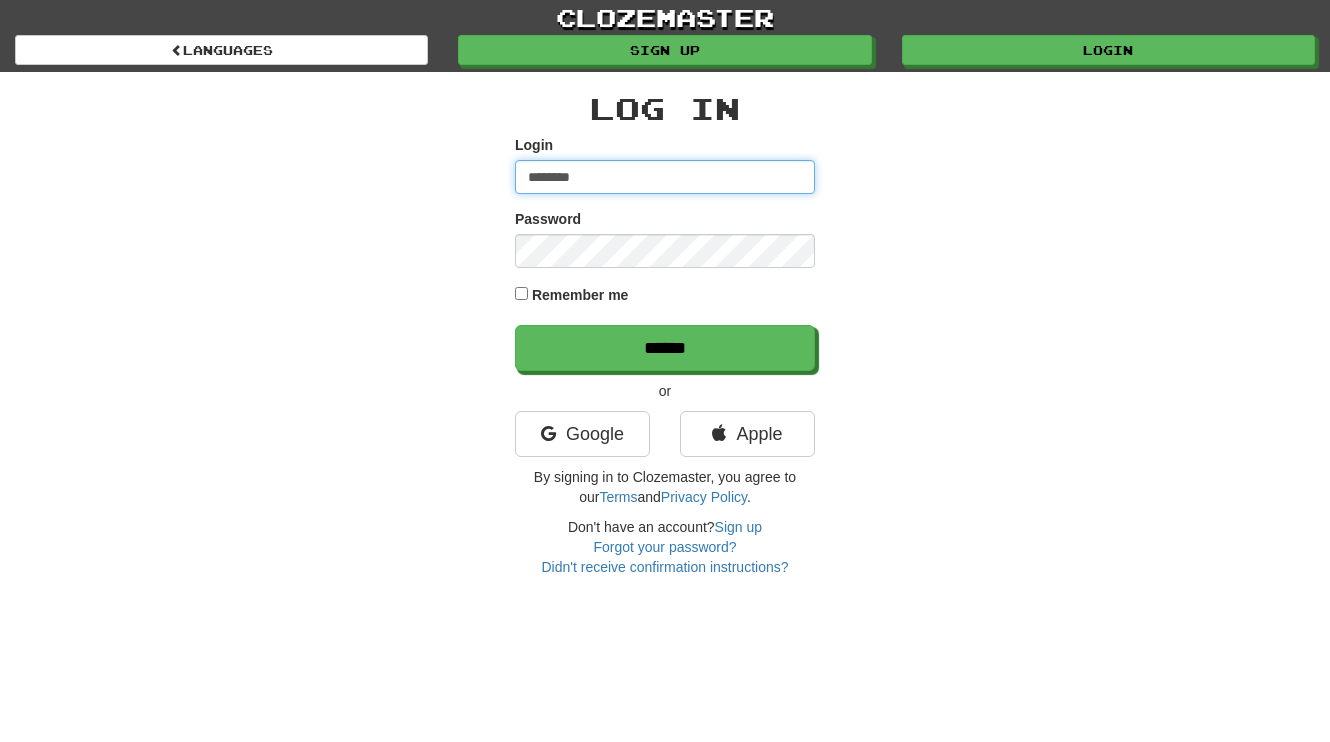 type on "**********" 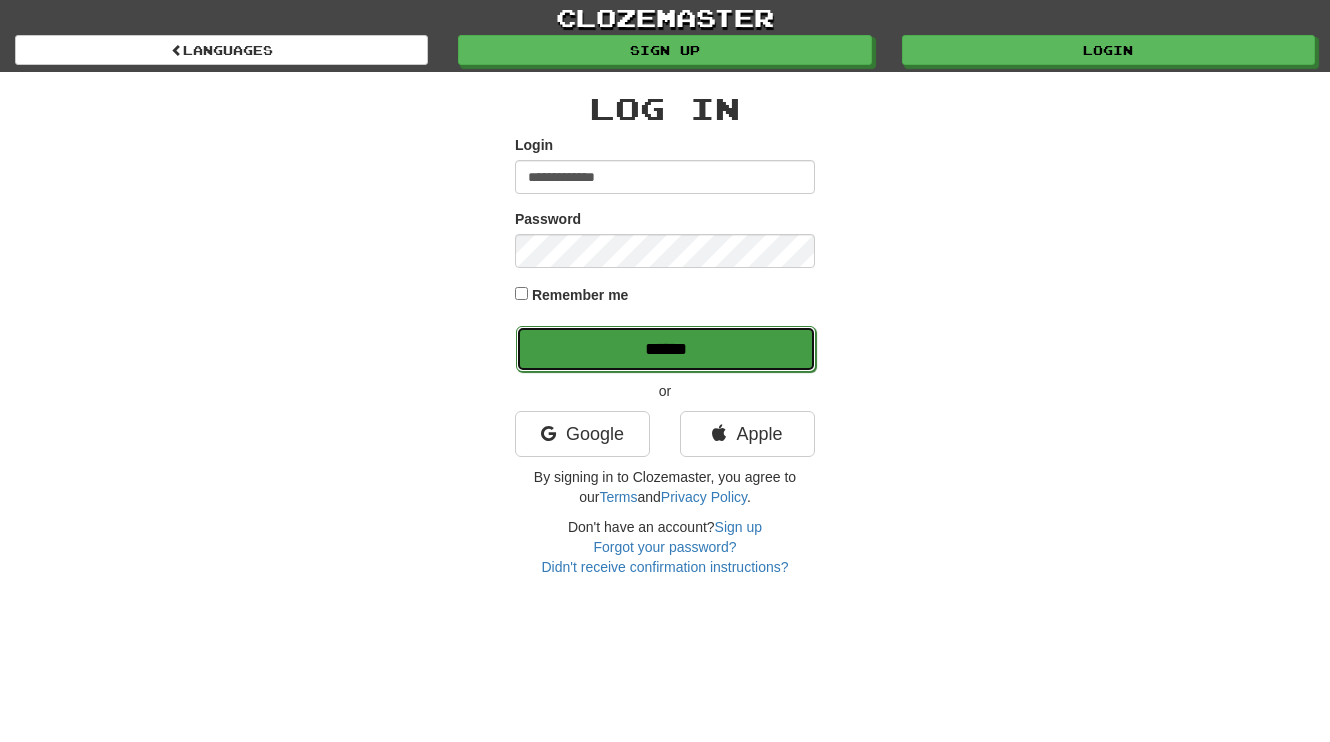 click on "******" at bounding box center [666, 349] 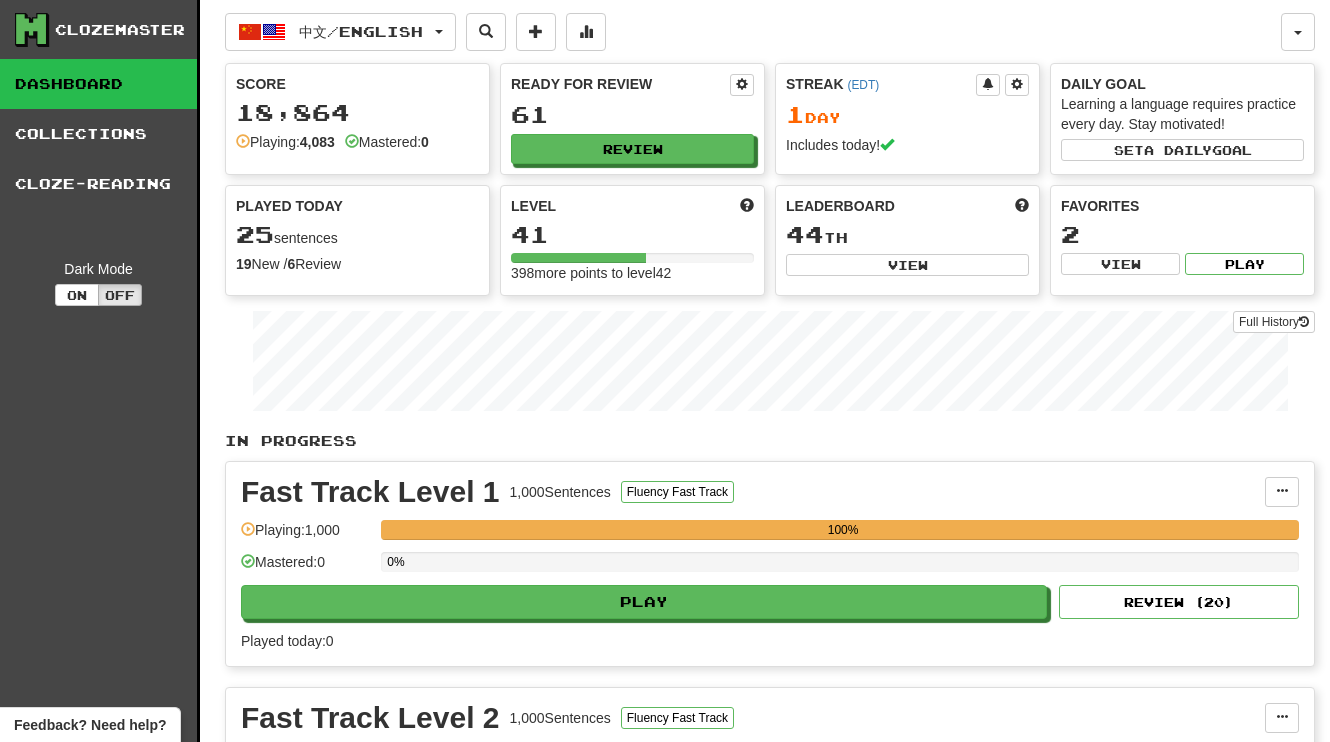 scroll, scrollTop: 985, scrollLeft: 0, axis: vertical 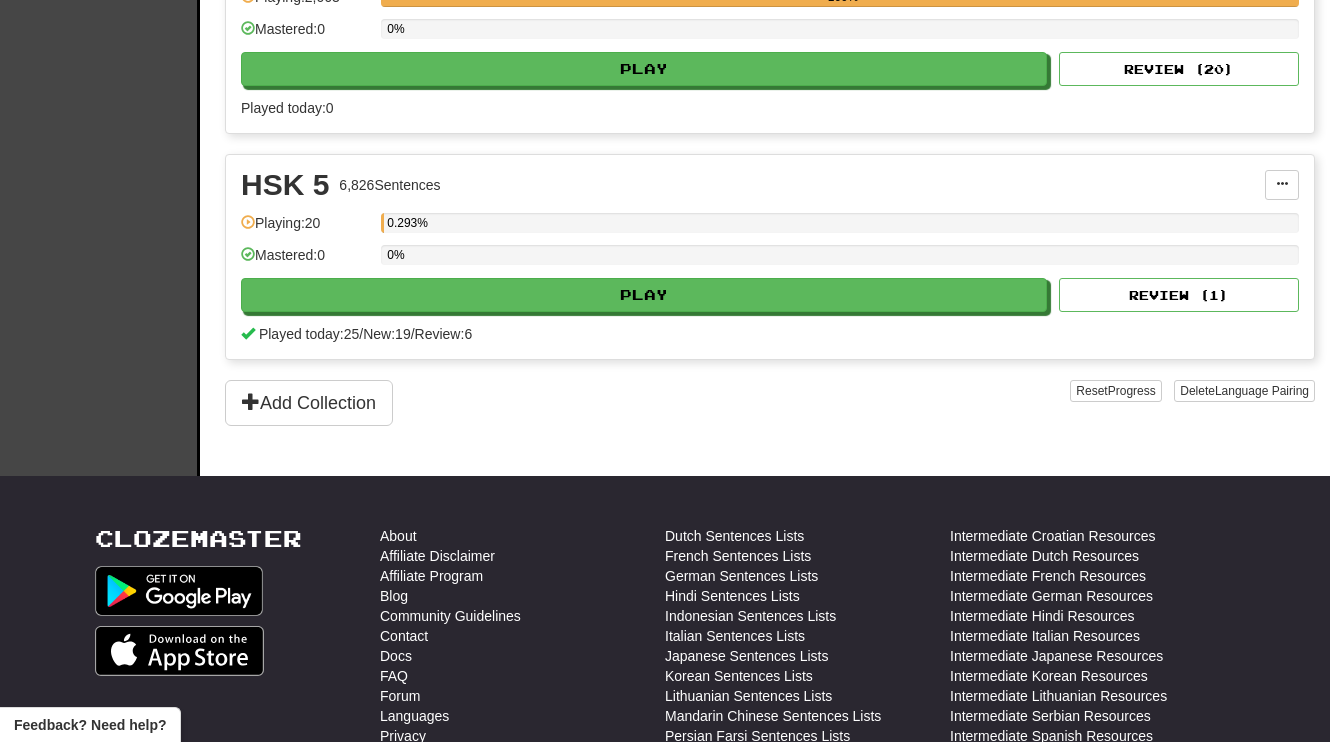 click on "HSK 5 6,826  Sentences Manage Sentences Unpin from Dashboard  Playing:  20 0.293%  Mastered:  0 0% Play Review ( 1 )   Played today:  25  /  New:  19  /  Review:  6" at bounding box center (770, 257) 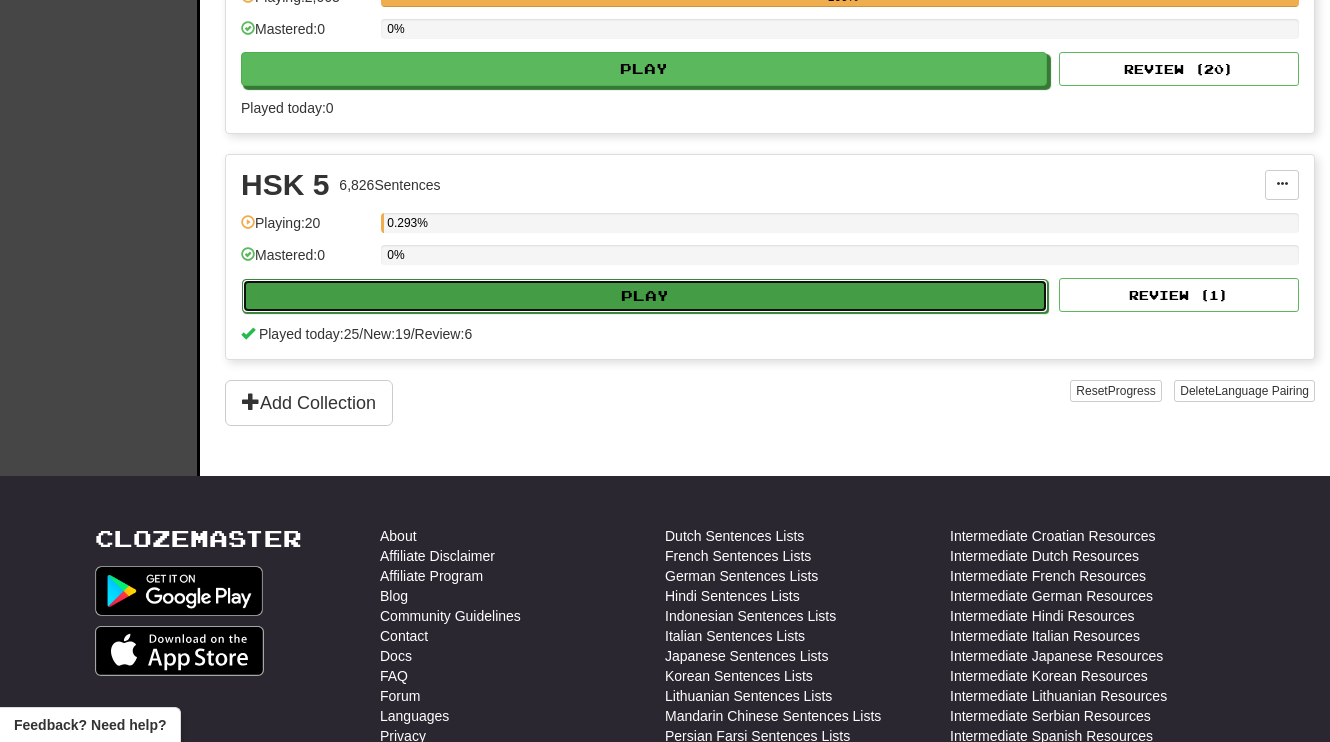 click on "Play" at bounding box center (645, 296) 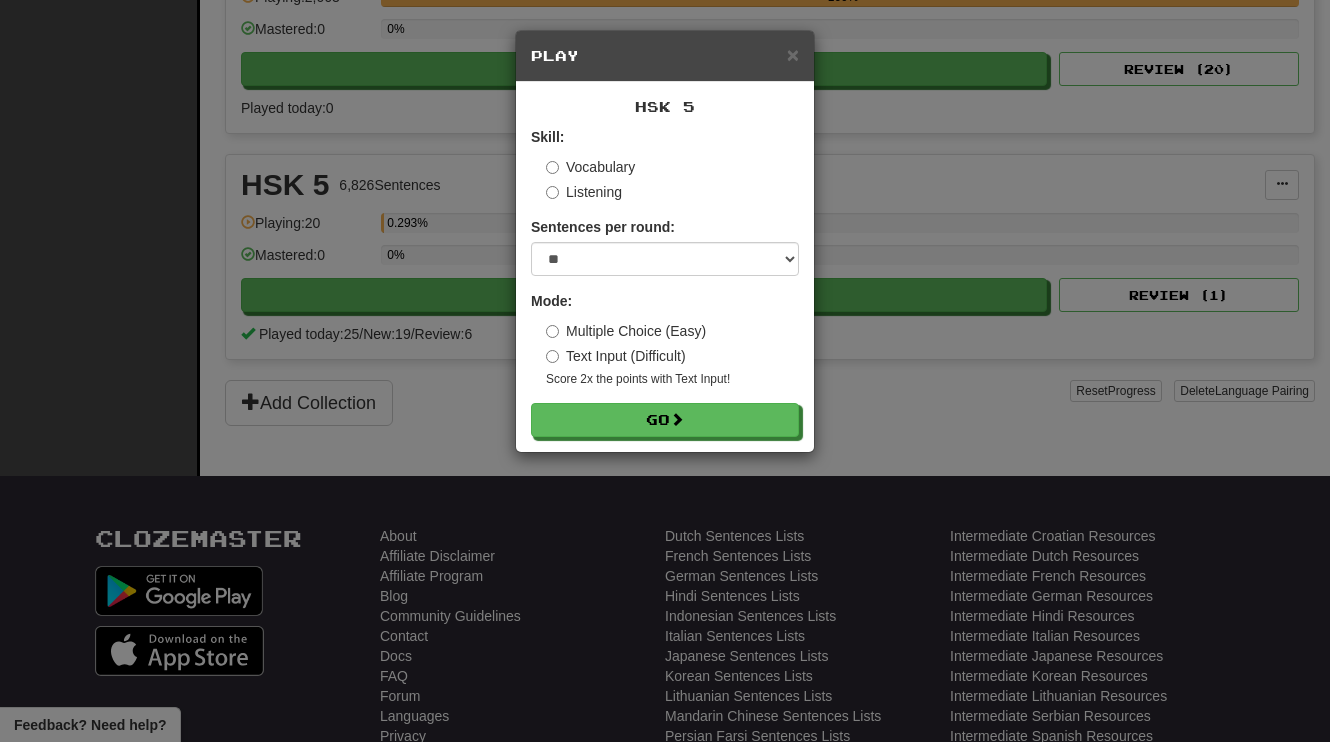 click on "Skill: Vocabulary Listening Sentences per round: * ** ** ** ** ** *** ******** Mode: Multiple Choice (Easy) Text Input (Difficult) Score 2x the points with Text Input ! Go" at bounding box center [665, 282] 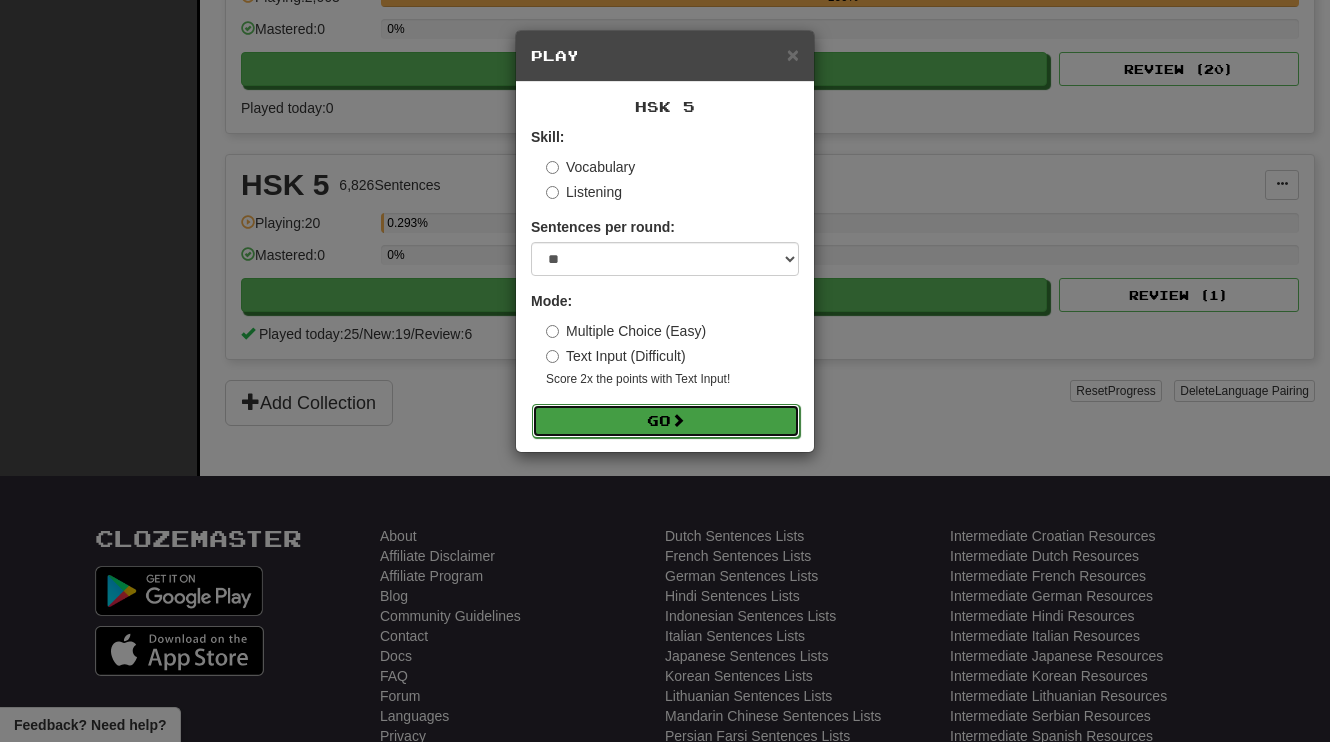 click on "Go" at bounding box center [666, 421] 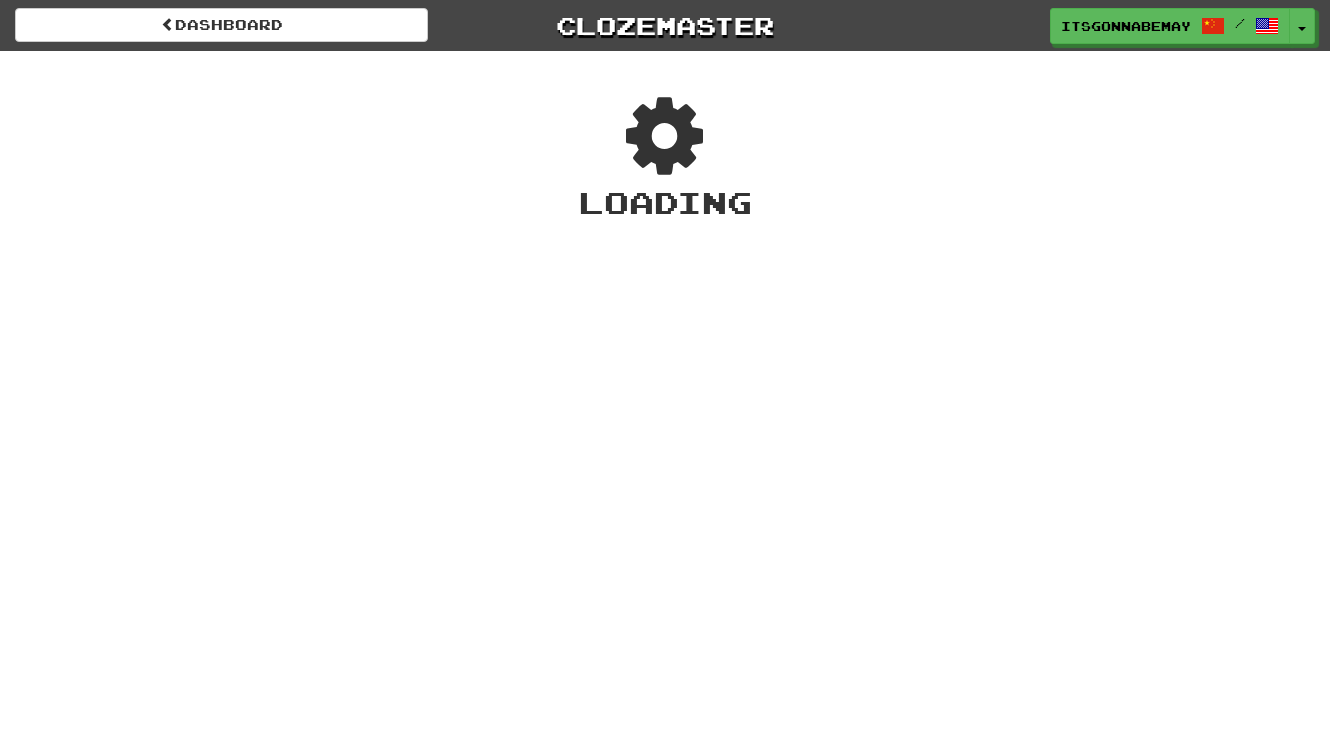 scroll, scrollTop: 0, scrollLeft: 0, axis: both 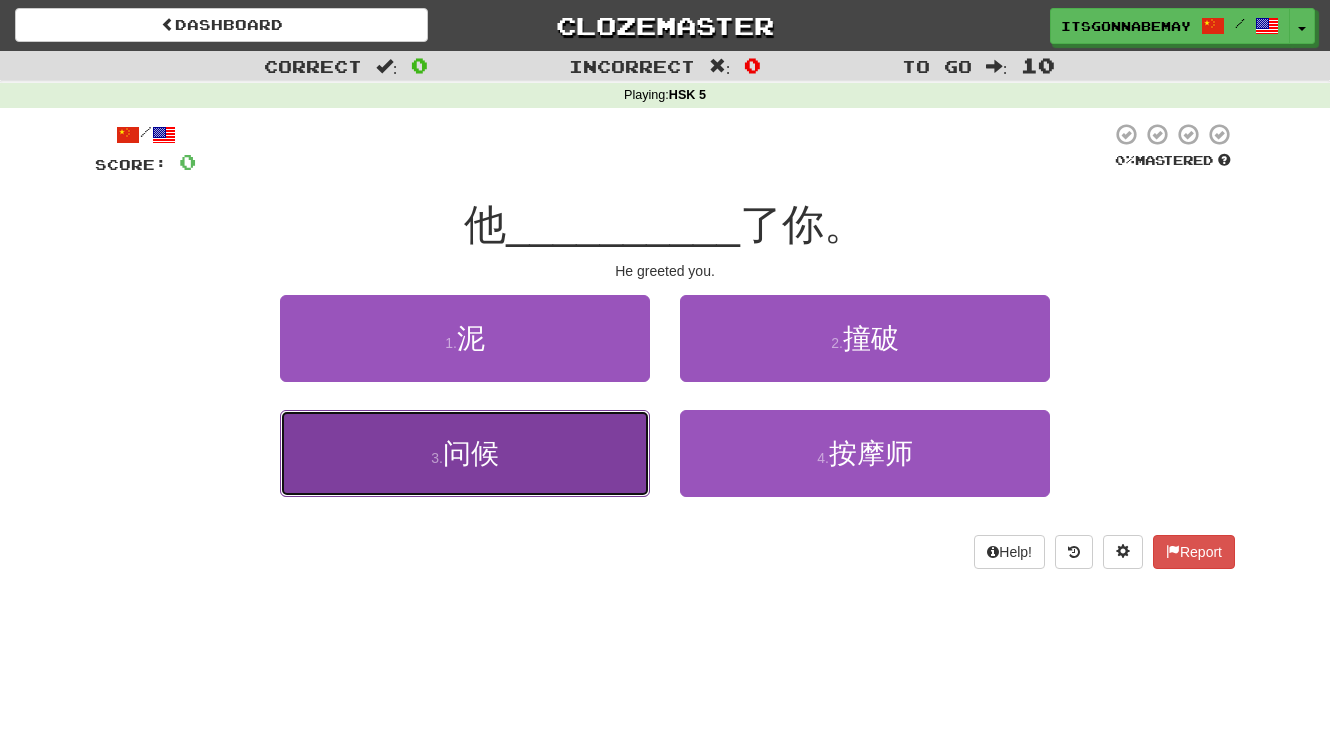 click on "3 . 问候" at bounding box center (465, 453) 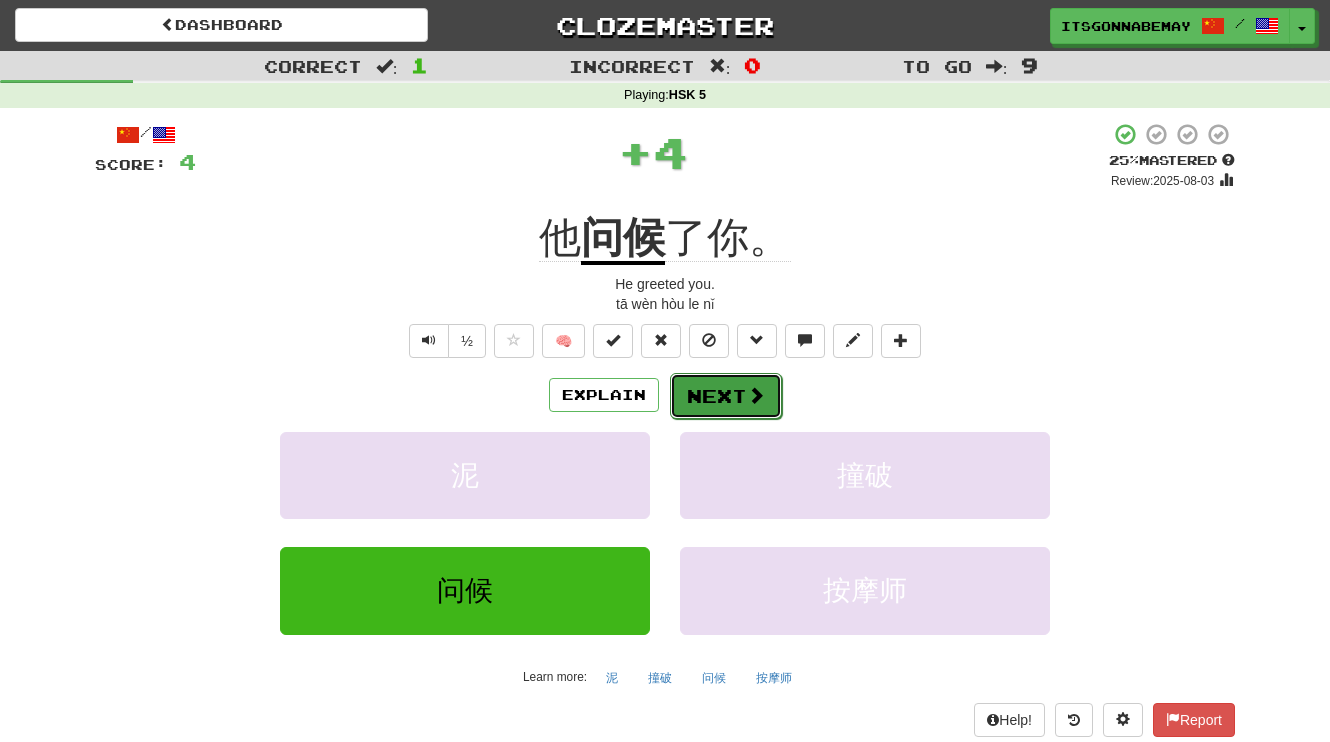 click on "Next" at bounding box center (726, 396) 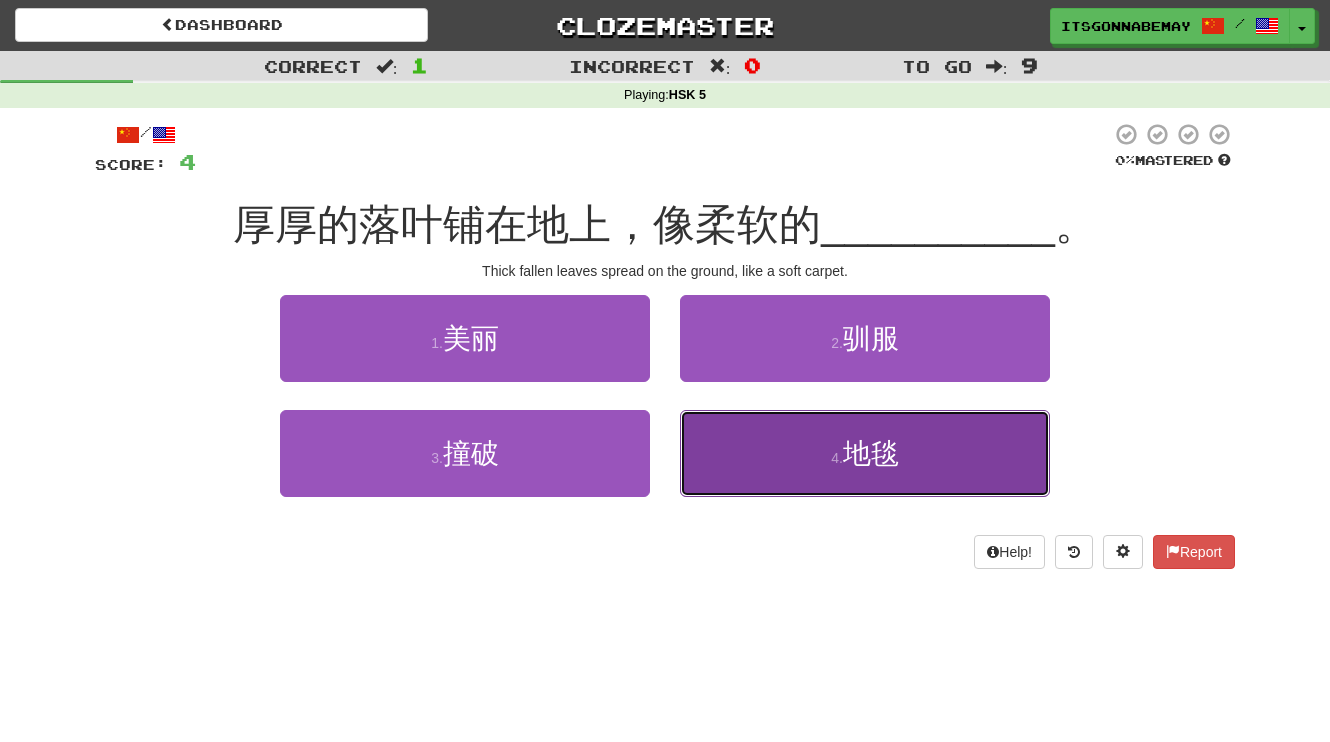 click on "4 .  地毯" at bounding box center (865, 453) 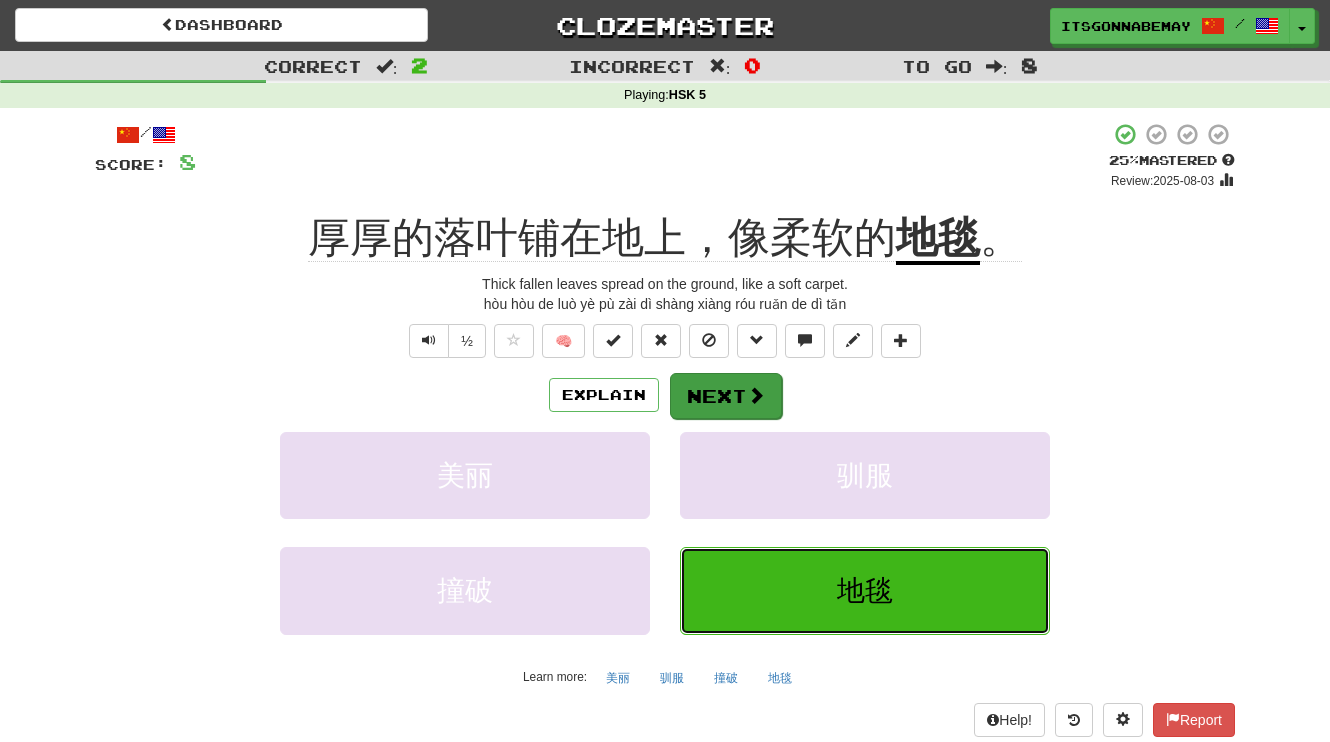 type 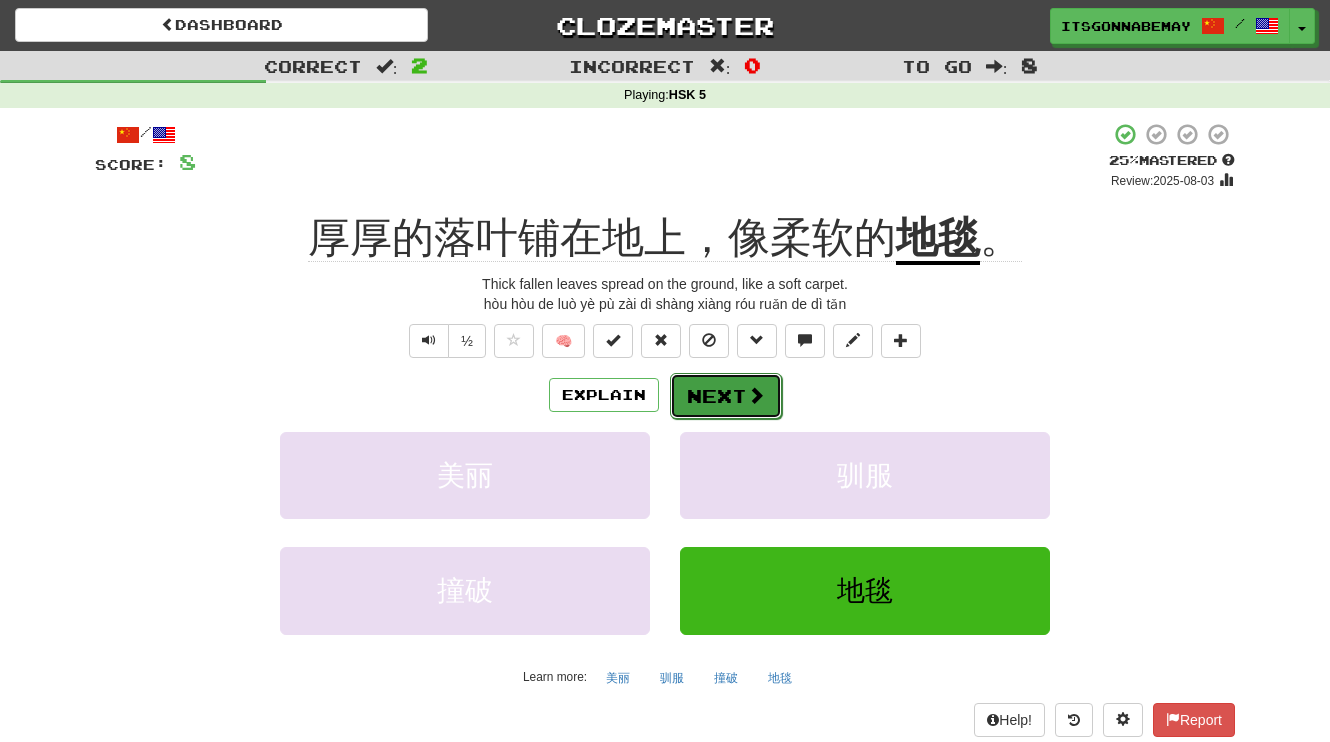click on "Next" at bounding box center [726, 396] 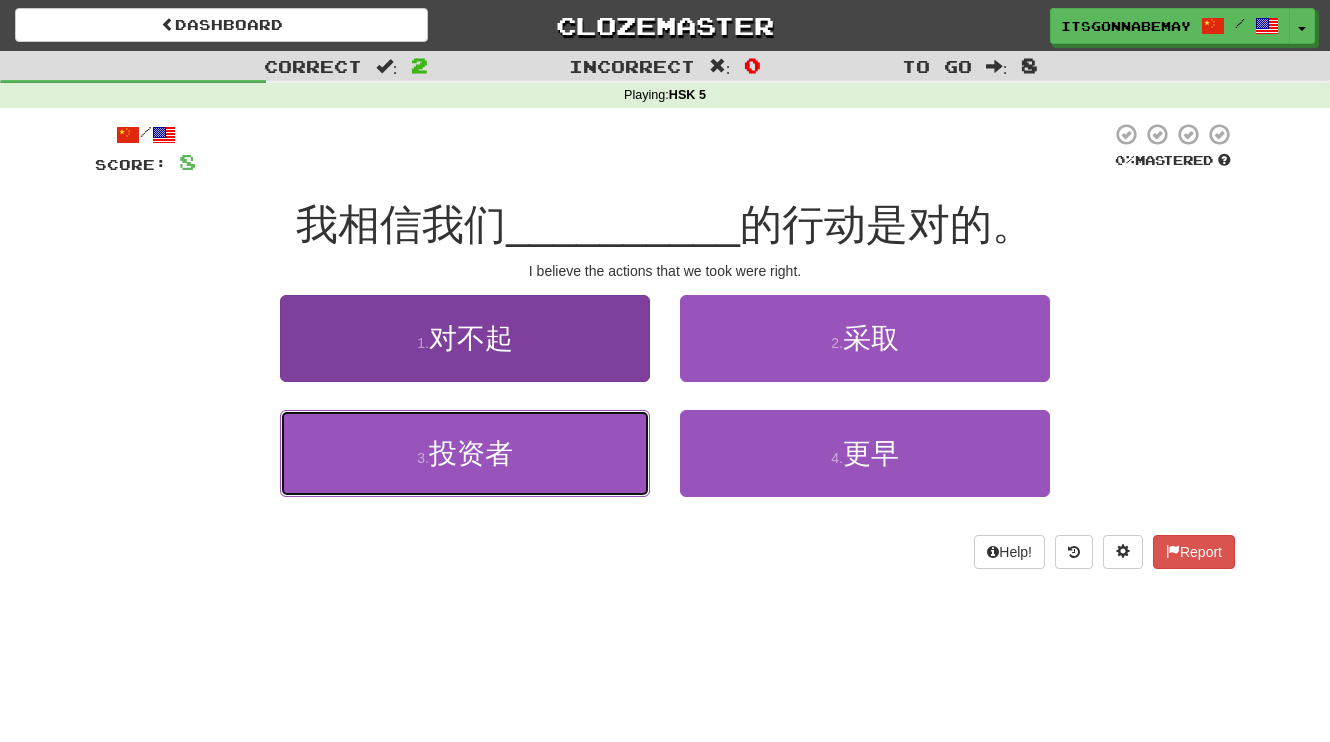 click on "3 .  投资者" at bounding box center [465, 453] 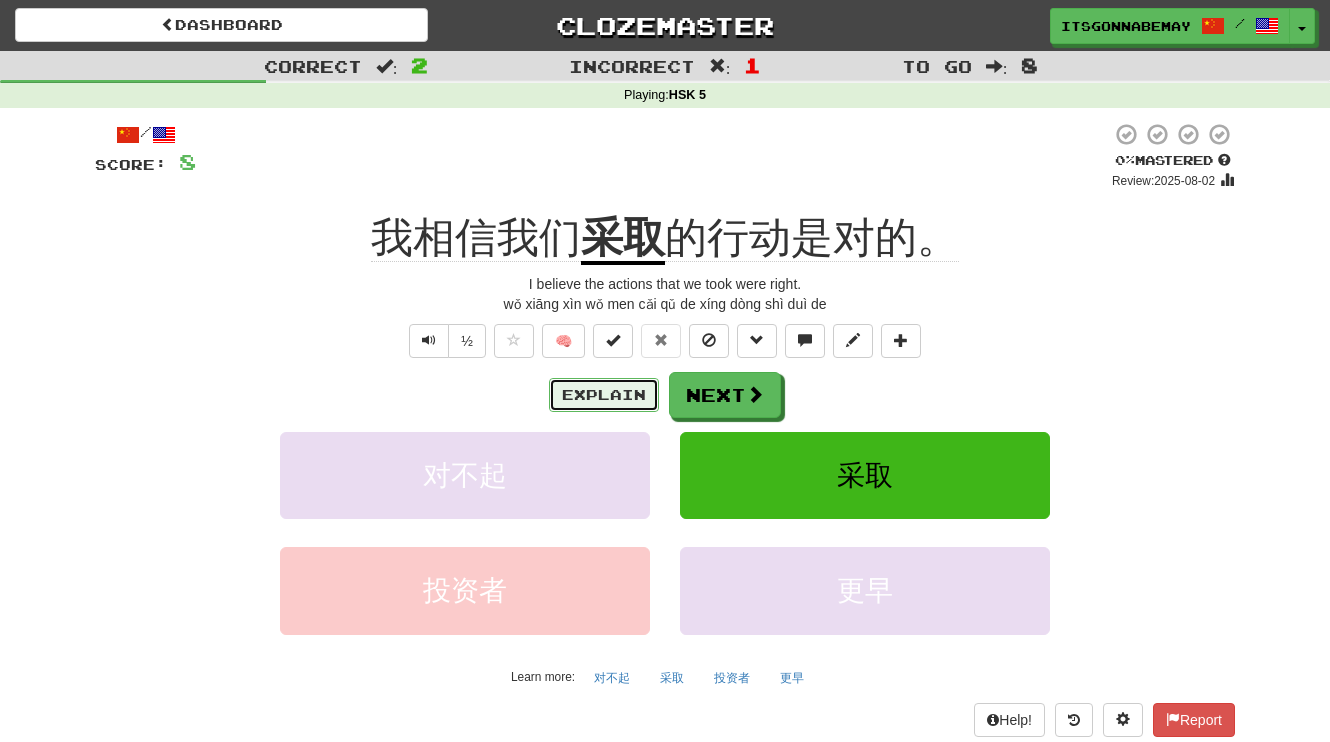 click on "Explain" at bounding box center [604, 395] 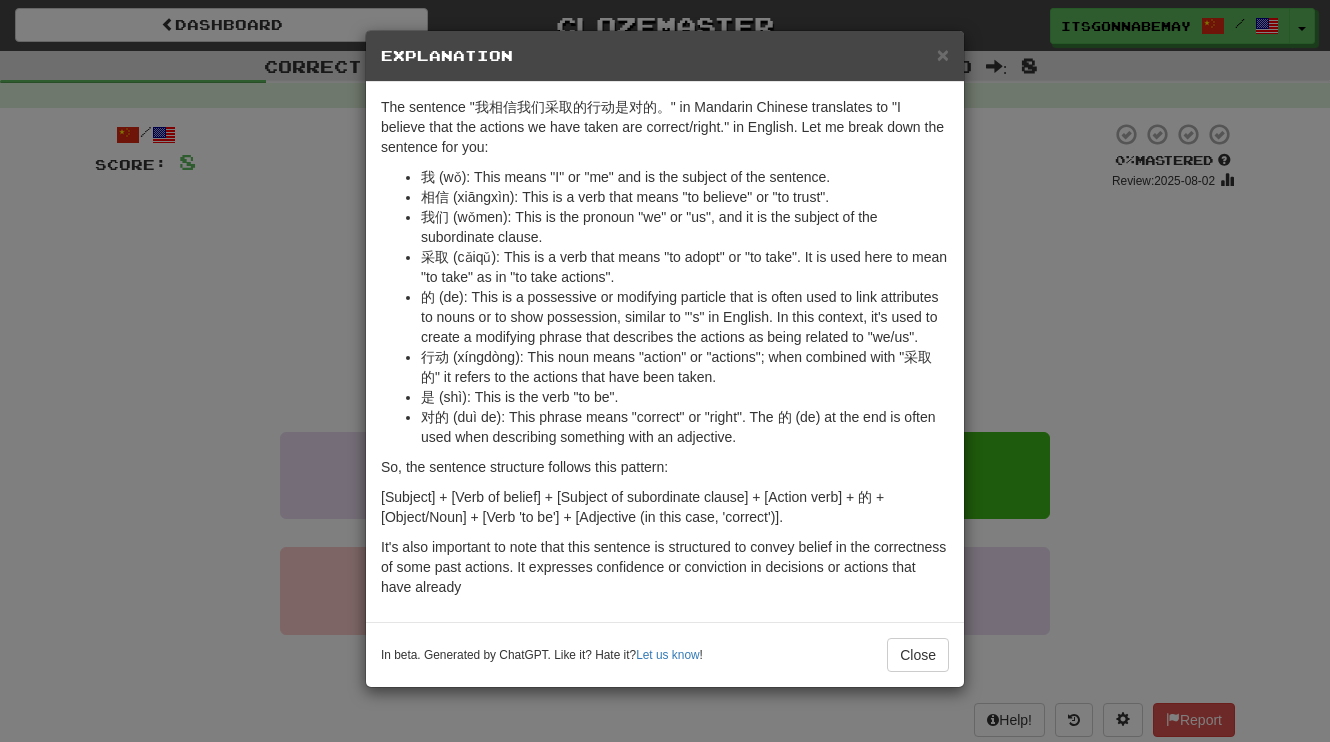 click on "× Explanation The sentence "我相信我们采取的行动是对的。" in Mandarin Chinese translates to "I believe that the actions we have taken are correct/right." in English. Let me break down the sentence for you:
我 (wǒ): This means "I" or "me" and is the subject of the sentence.
相信 (xiāngxìn): This is a verb that means "to believe" or "to trust".
我们 (wǒmen): This is the pronoun "we" or "us", and it is the subject of the subordinate clause.
采取 (cǎiqǔ): This is a verb that means "to adopt" or "to take". It is used here to mean "to take" as in "to take actions".
的 (de): This is a possessive or modifying particle that is often used to link attributes to nouns or to show possession, similar to "'s" in English. In this context, it's used to create a modifying phrase that describes the actions as being related to "we/us".
行动 (xíngdòng): This noun means "action" or "actions"; when combined with "采取的" it refers to the actions that have been taken.
!" at bounding box center [665, 371] 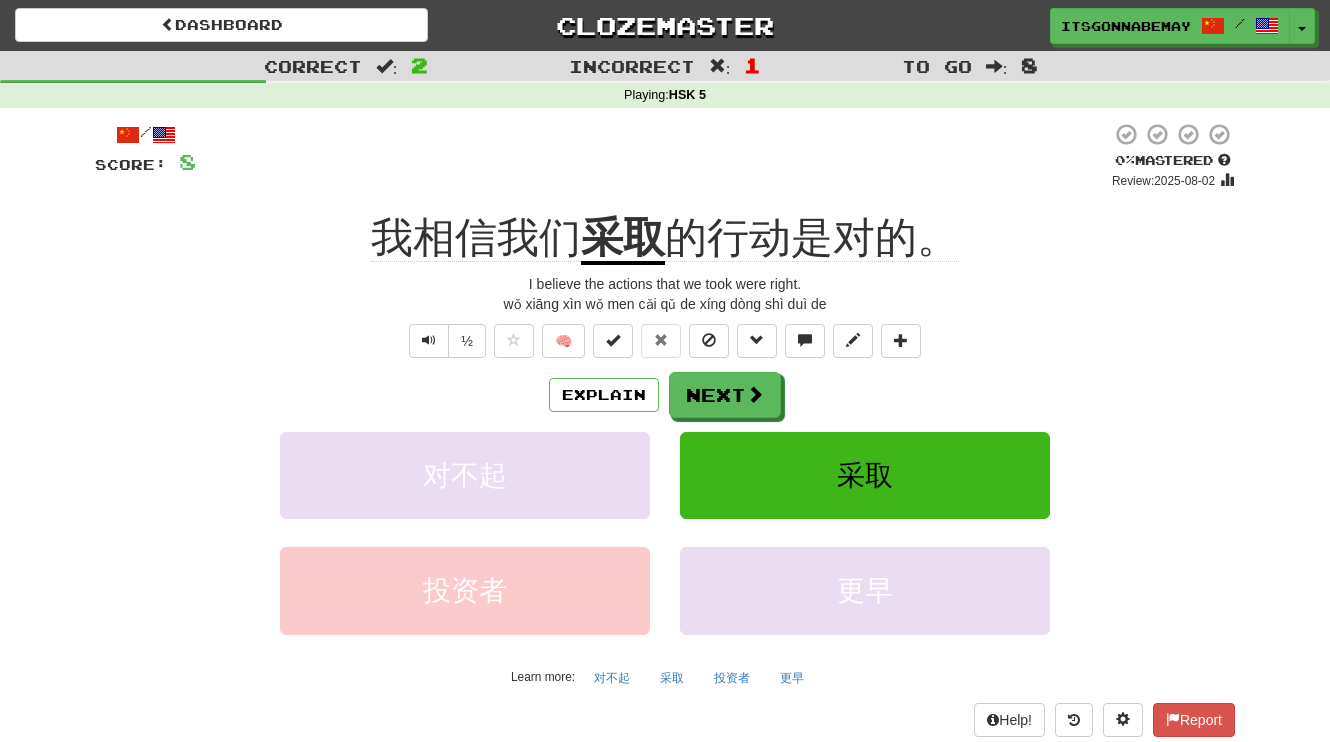 click at bounding box center (653, 156) 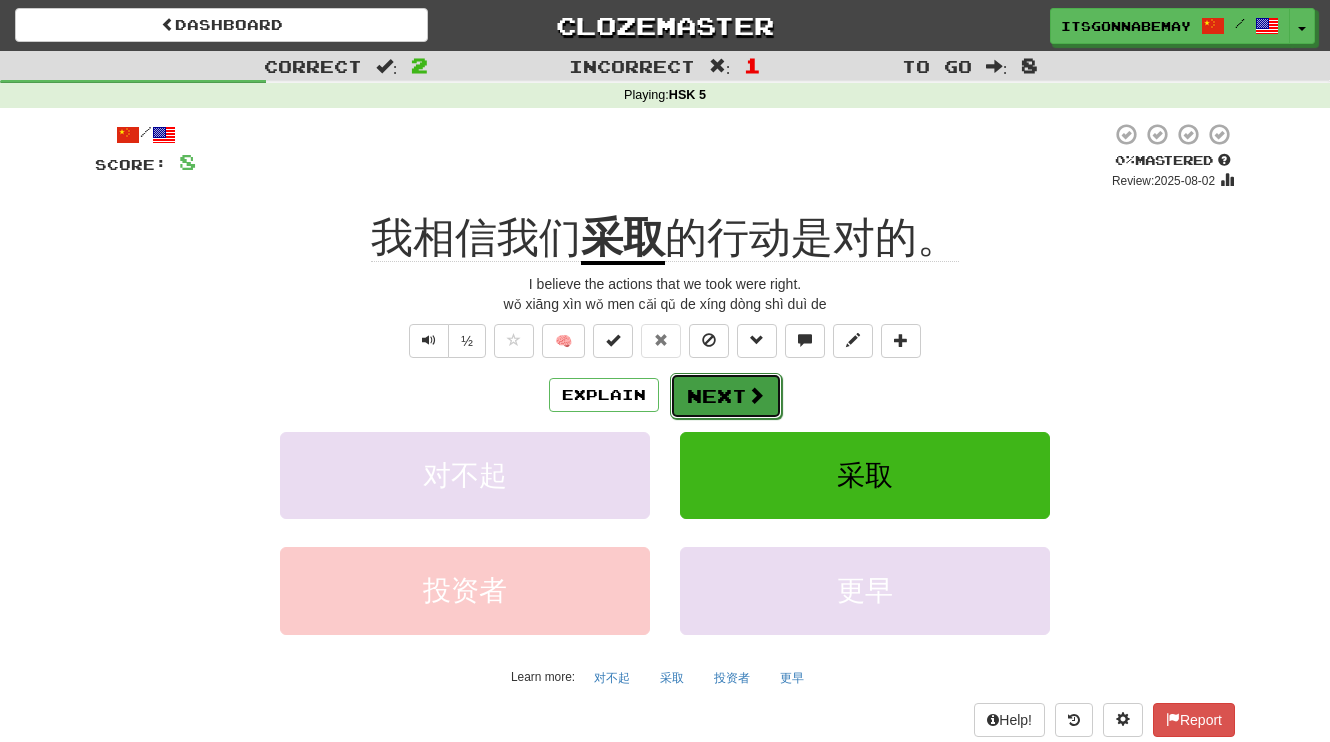click on "Next" at bounding box center (726, 396) 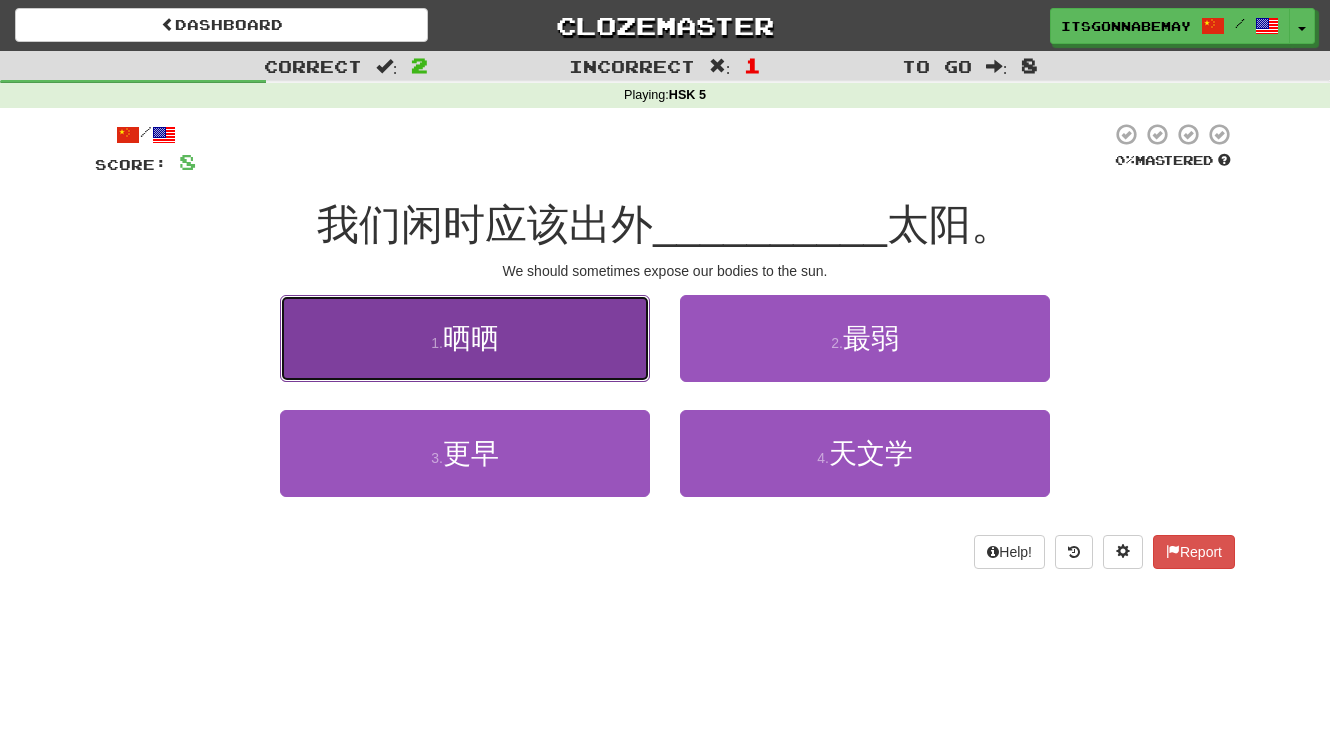 click on "1 .  晒晒" at bounding box center (465, 338) 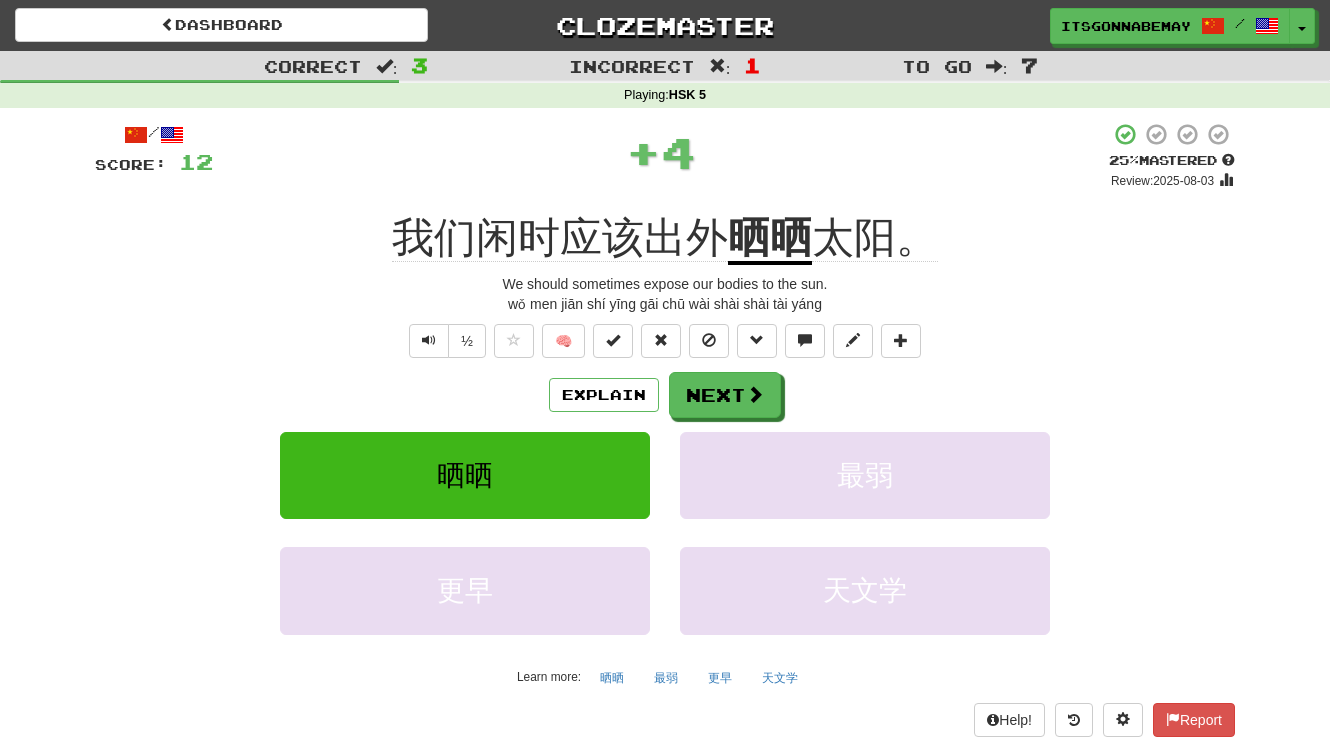 click on "Explain Next 晒晒 最弱 更早 天文学 Learn more: 晒晒 最弱 更早 天文学" at bounding box center [665, 532] 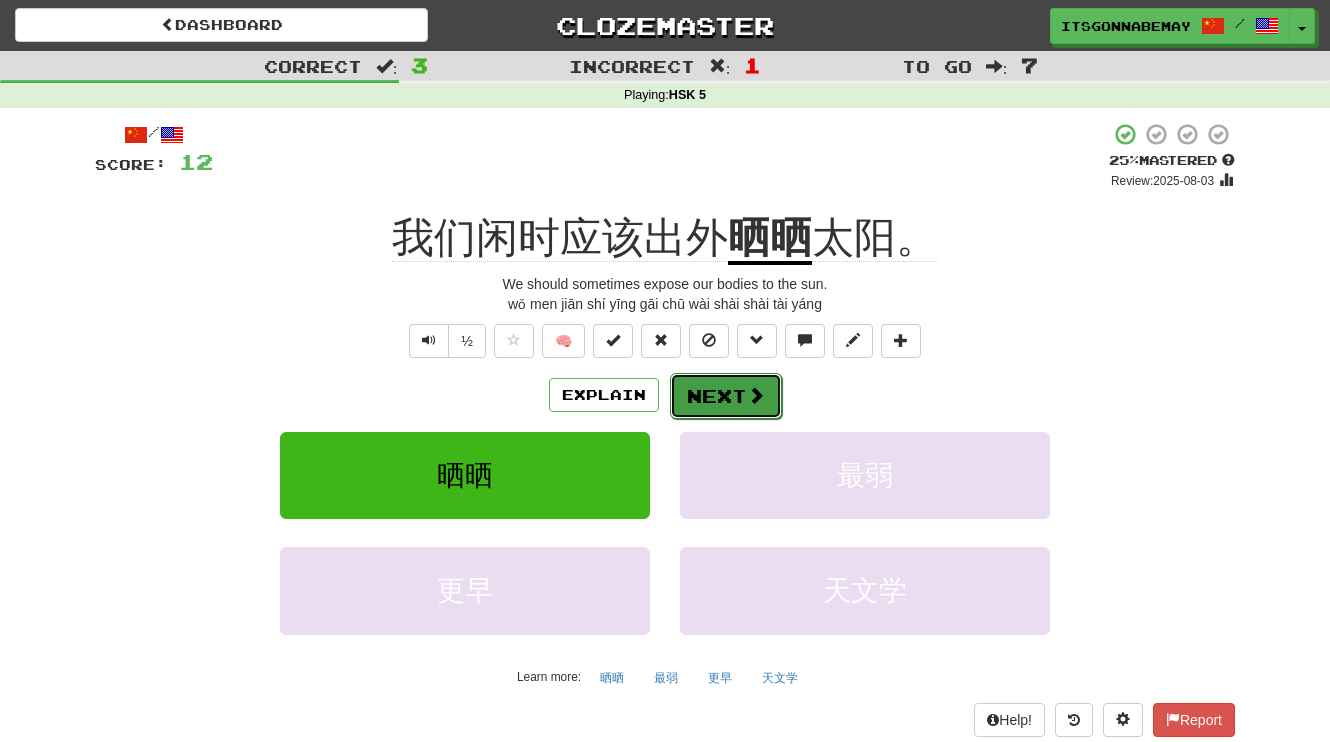 click on "Next" at bounding box center [726, 396] 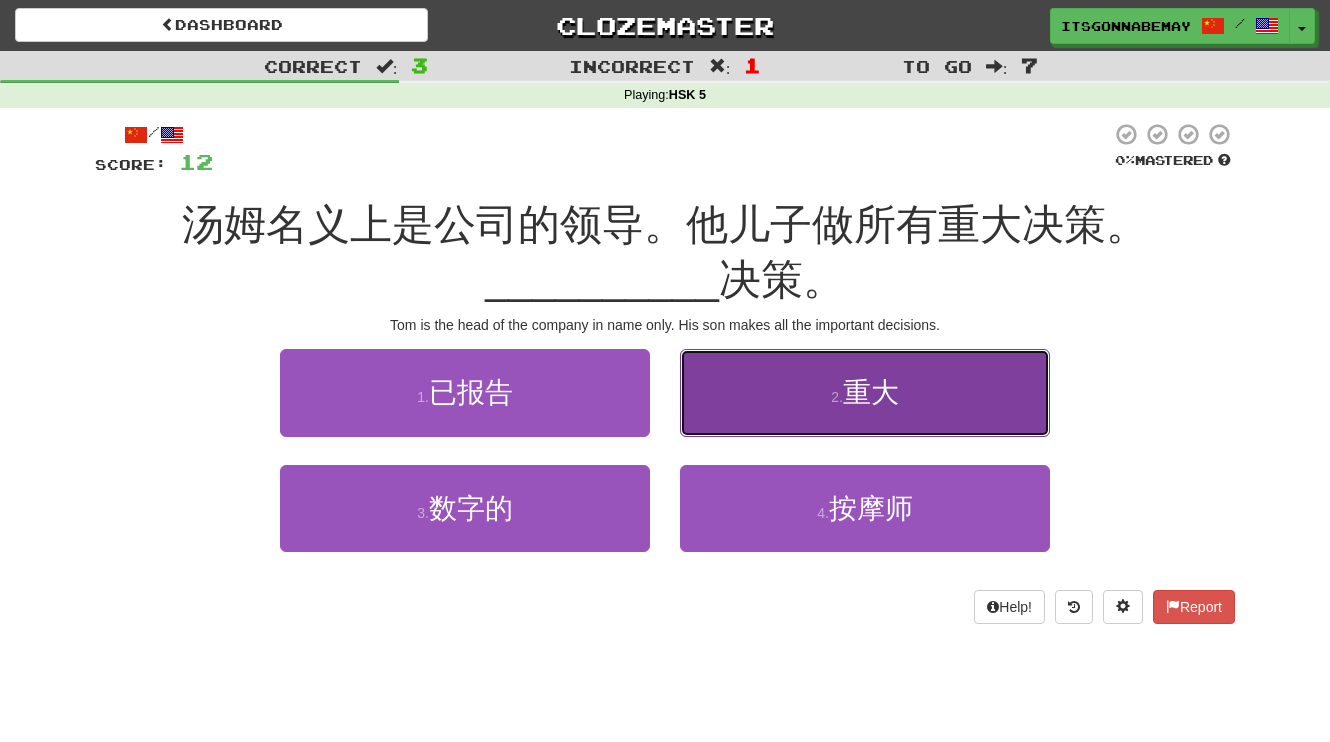 click on "2 .  重大" at bounding box center [865, 392] 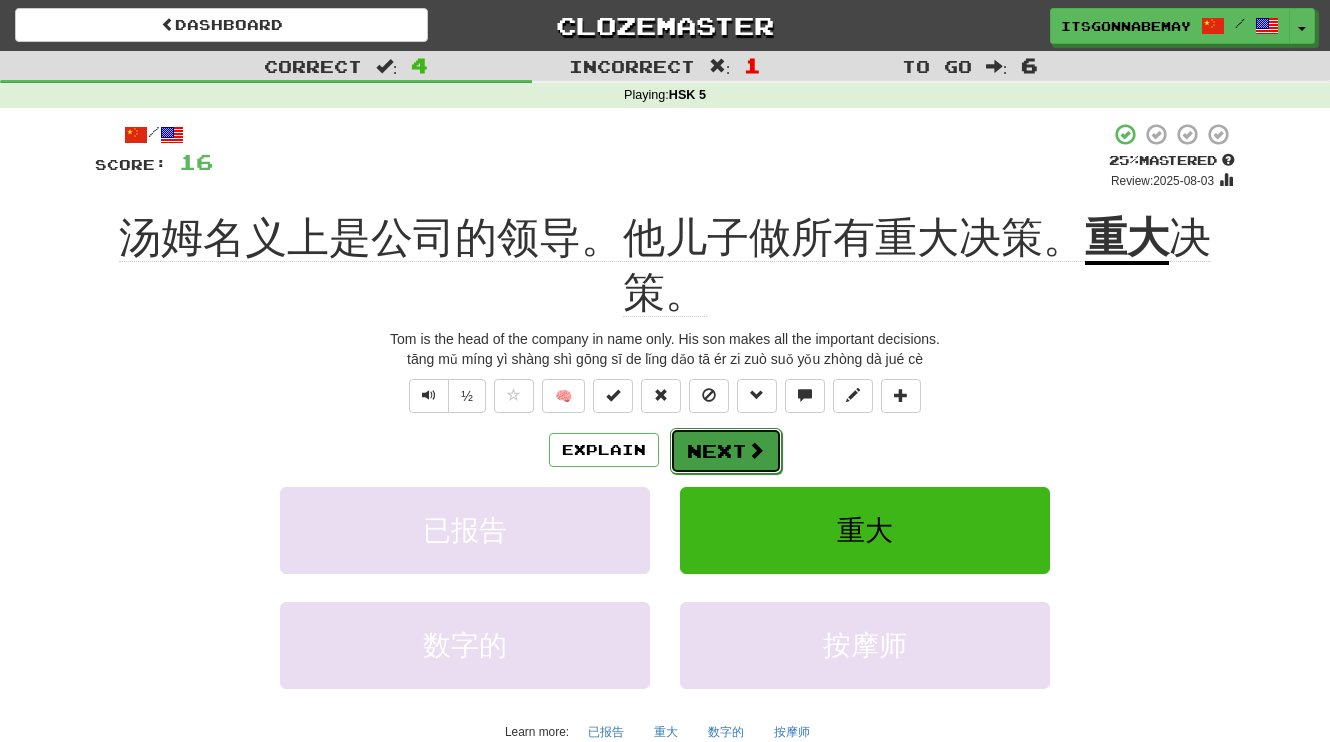 click on "Next" at bounding box center (726, 451) 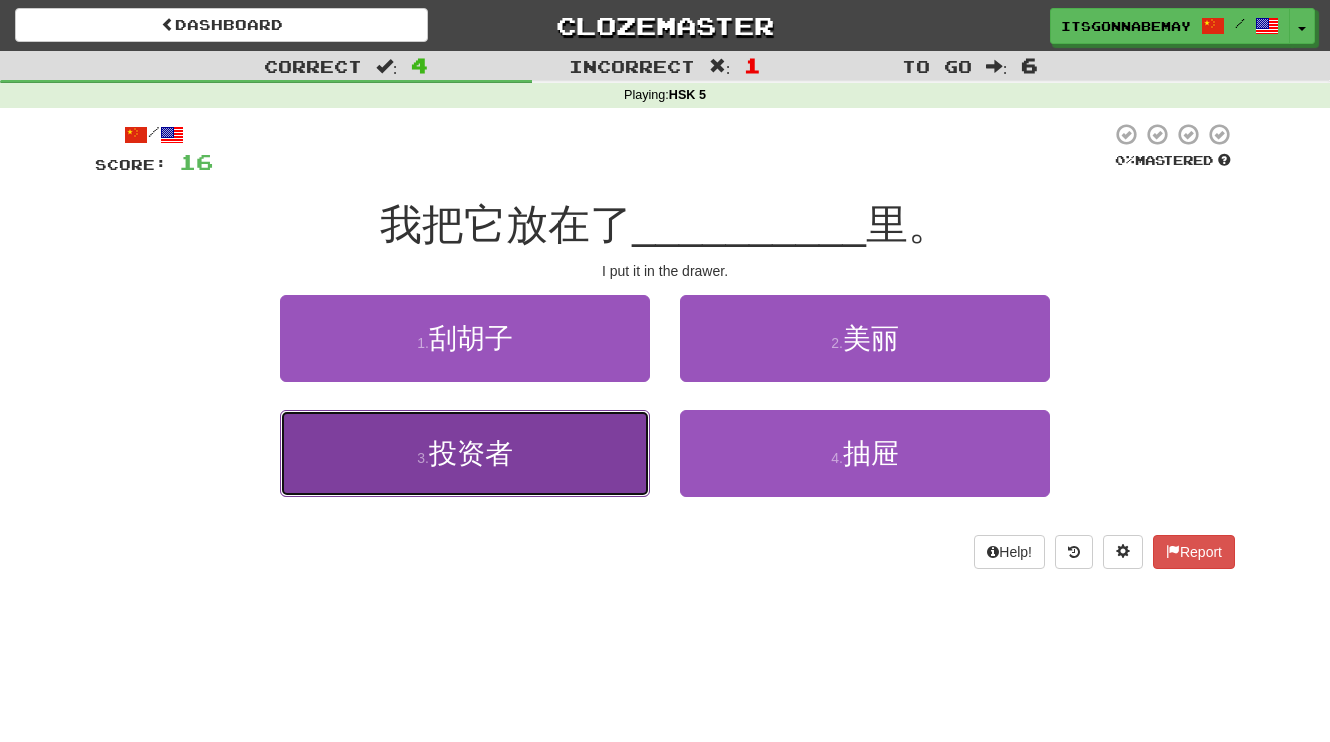 click on "3 .  投资者" at bounding box center (465, 453) 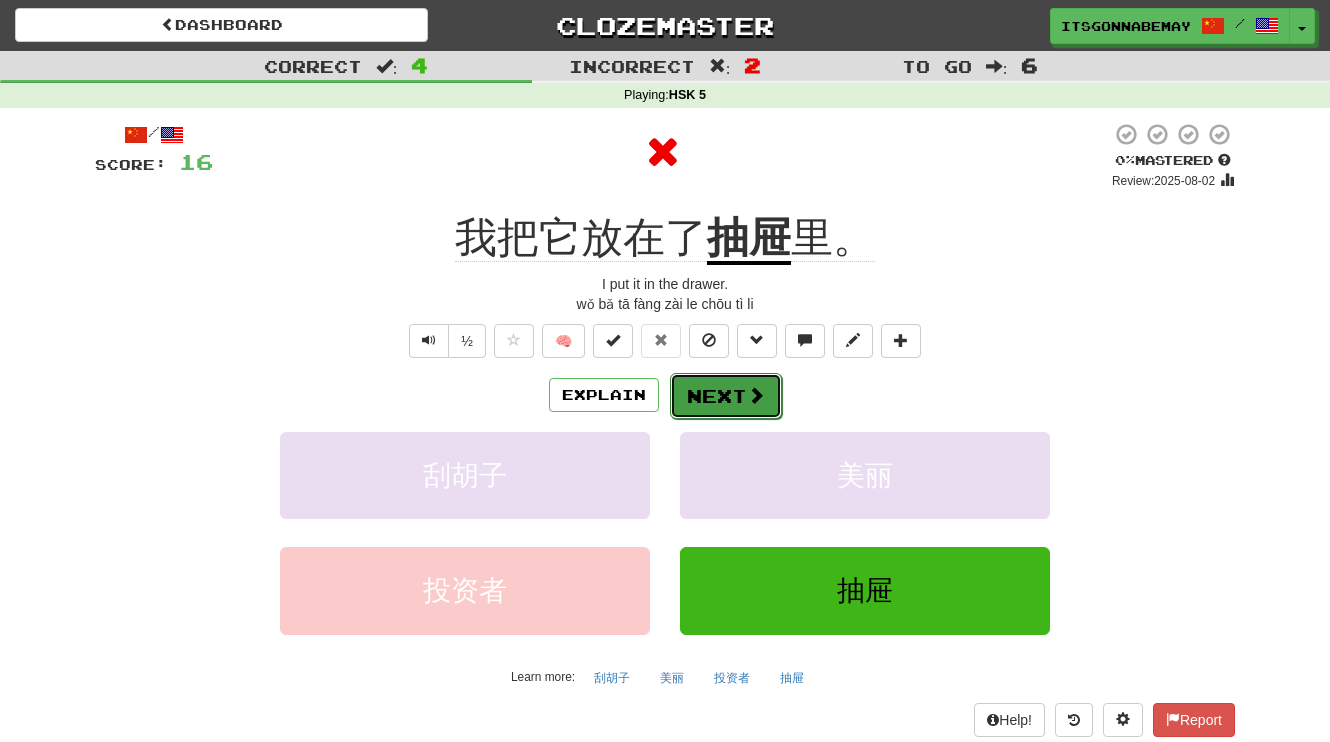 click on "Next" at bounding box center (726, 396) 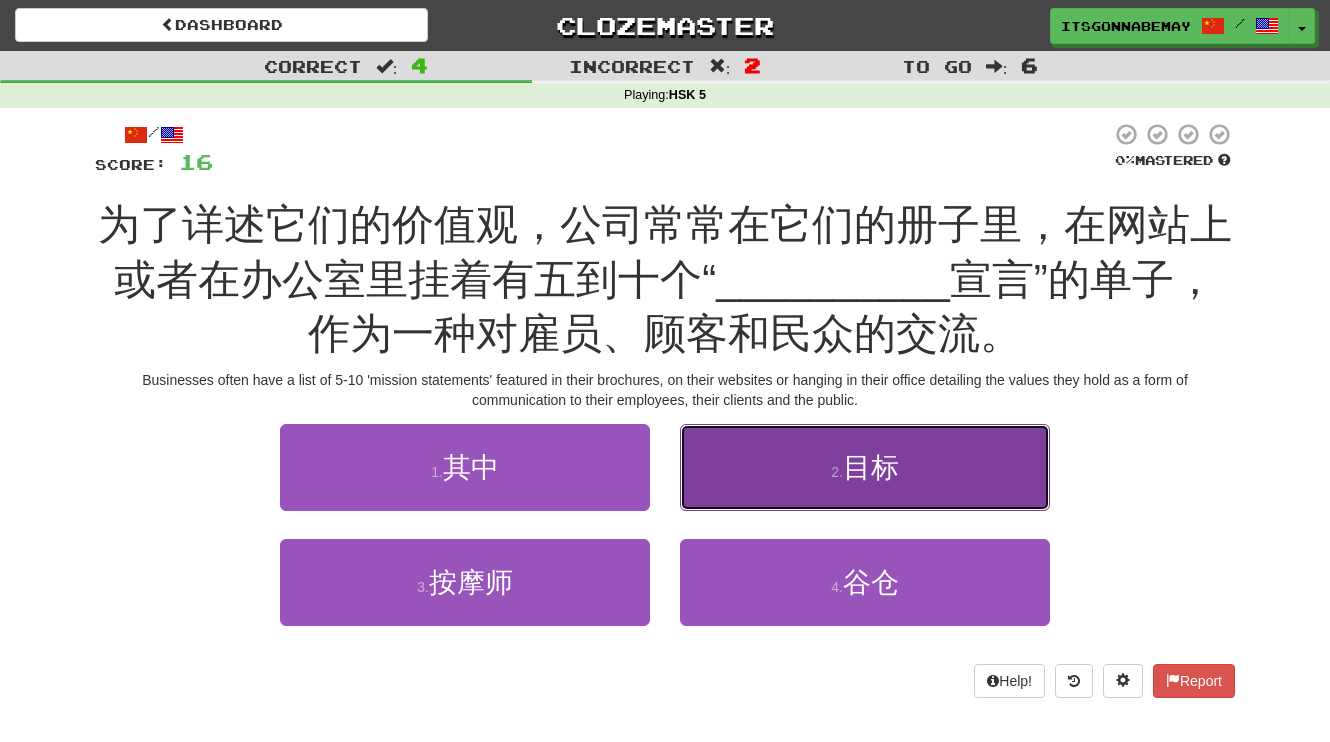 click on "2 .  目标" at bounding box center (865, 467) 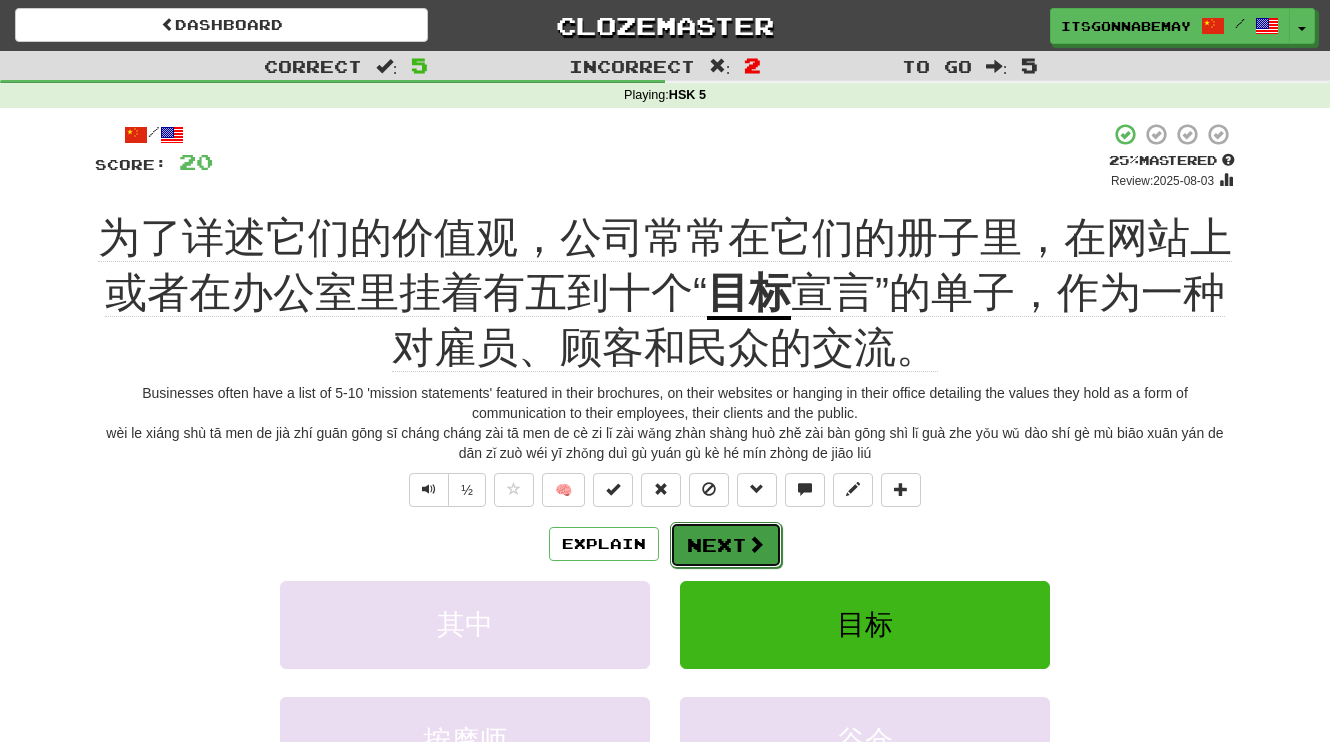 click on "Next" at bounding box center [726, 545] 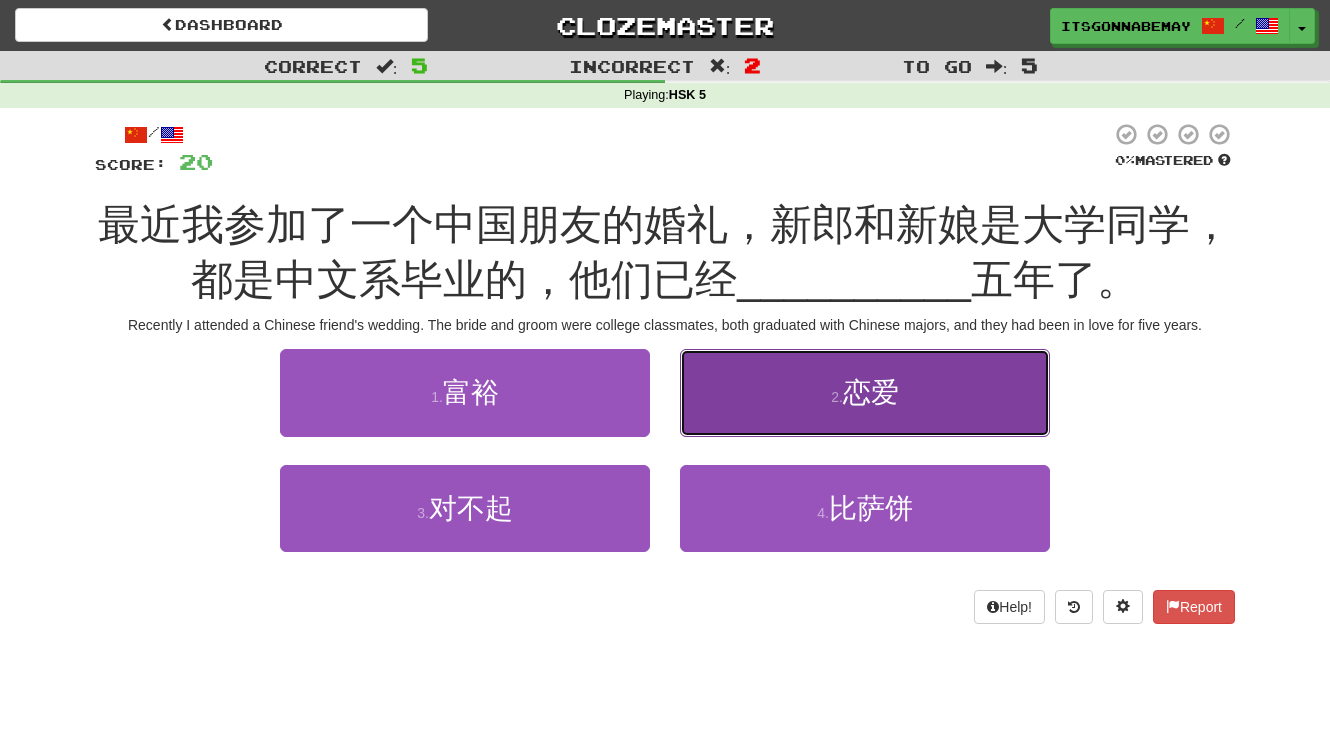 click on "2 .  恋爱" at bounding box center (865, 392) 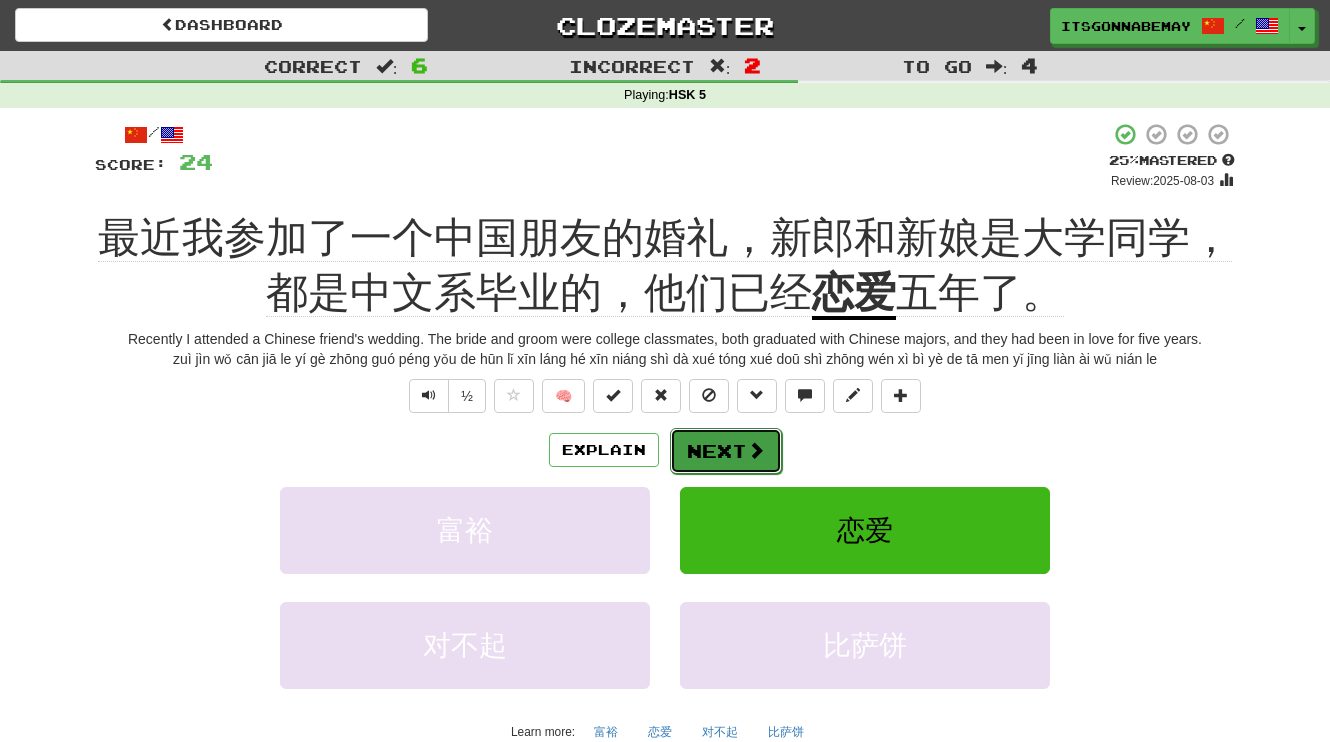 click on "Next" at bounding box center [726, 451] 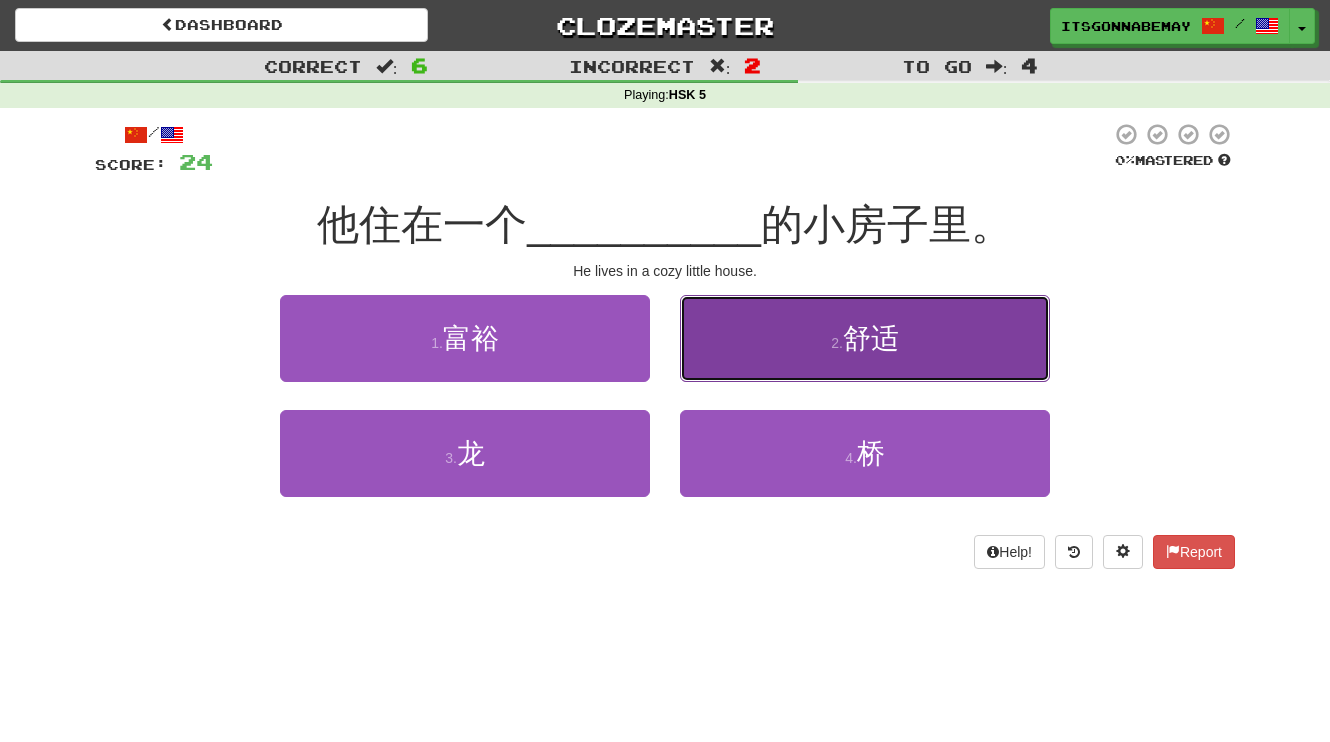 click on "2 .  舒适" at bounding box center (865, 338) 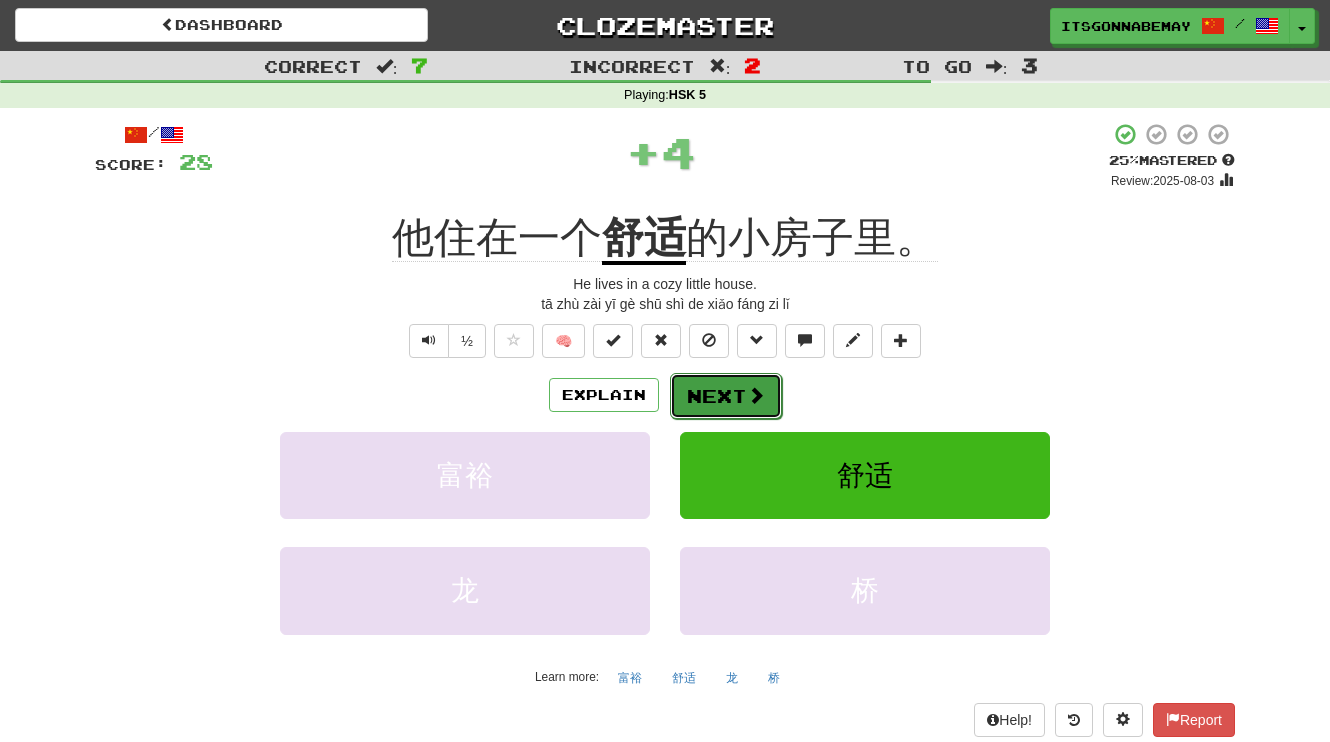 click on "Next" at bounding box center [726, 396] 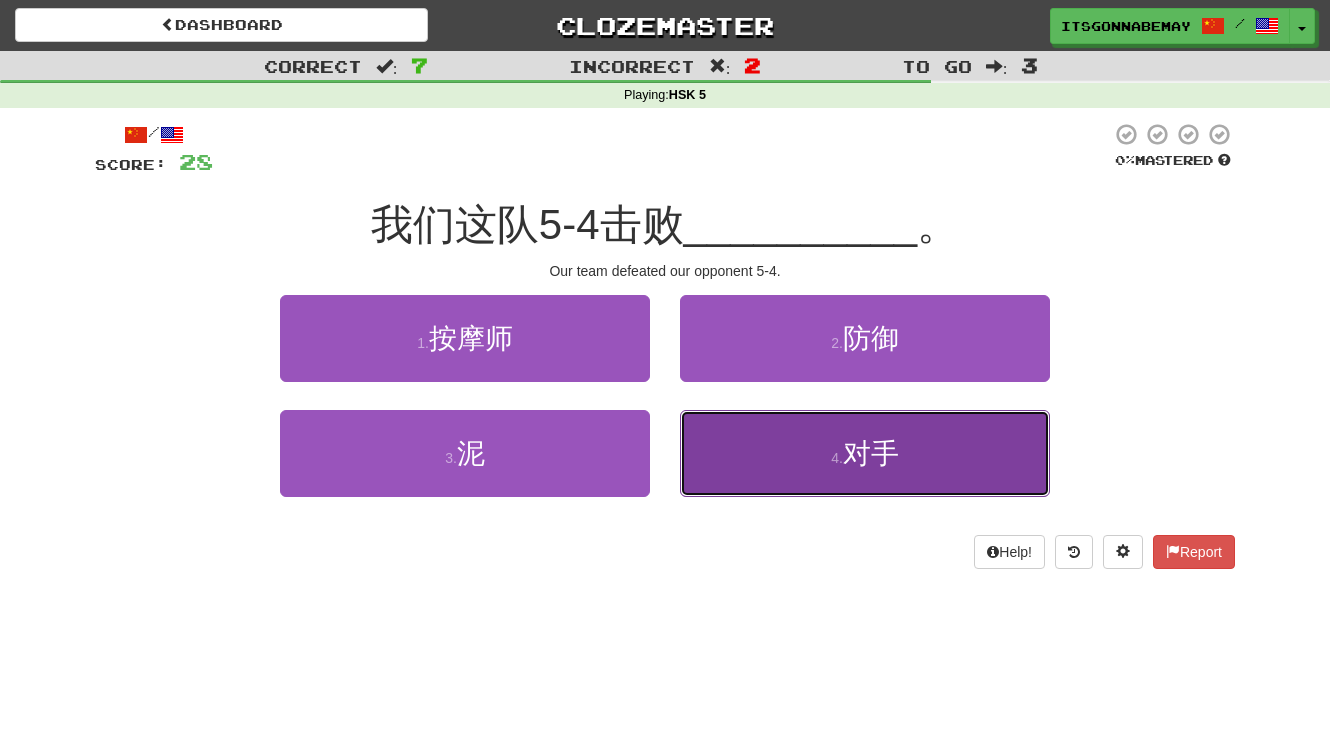 click on "4 .  对手" at bounding box center [865, 453] 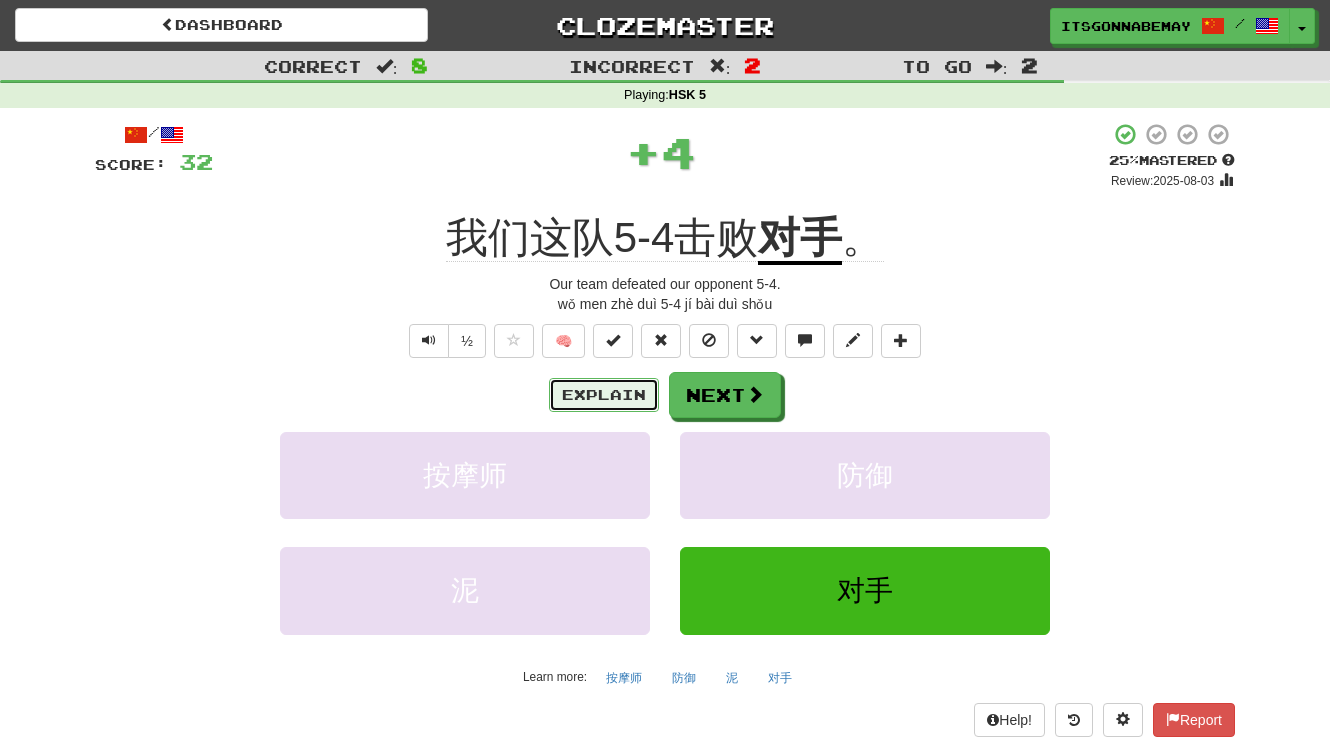 click on "Explain" at bounding box center (604, 395) 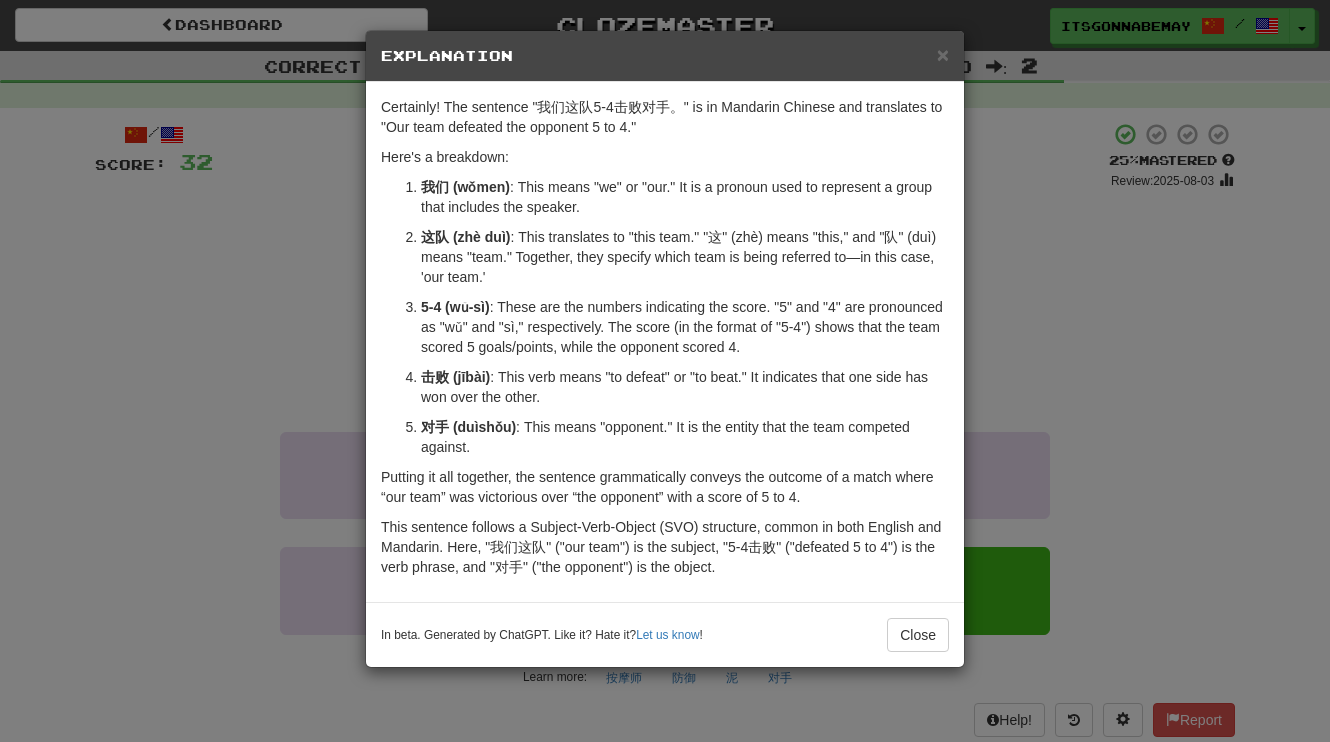 click on "× Explanation Certainly! The sentence "我们这队5-4击败对手。" is in Mandarin Chinese and translates to "Our team defeated the opponent 5 to 4."
Here's a breakdown:
我们 (wǒmen) : This means "we" or "our." It is a pronoun used to represent a group that includes the speaker.
这队 (zhè duì) : This translates to "this team." "这" (zhè) means "this," and "队" (duì) means "team." Together, they specify which team is being referred to—in this case, 'our team.'
5-4 (wǔ-sì) : These are the numbers indicating the score. "5" and "4" are pronounced as "wǔ" and "sì," respectively. The score (in the format of "5-4") shows that the team scored 5 goals/points, while the opponent scored 4.
击败 (jībài) : This verb means "to defeat" or "to beat." It indicates that one side has won over the other.
对手 (duìshǒu) : This means "opponent." It is the entity that the team competed against.
In beta. Generated by ChatGPT. Like it? Hate it?  Let us know ! Close" at bounding box center [665, 371] 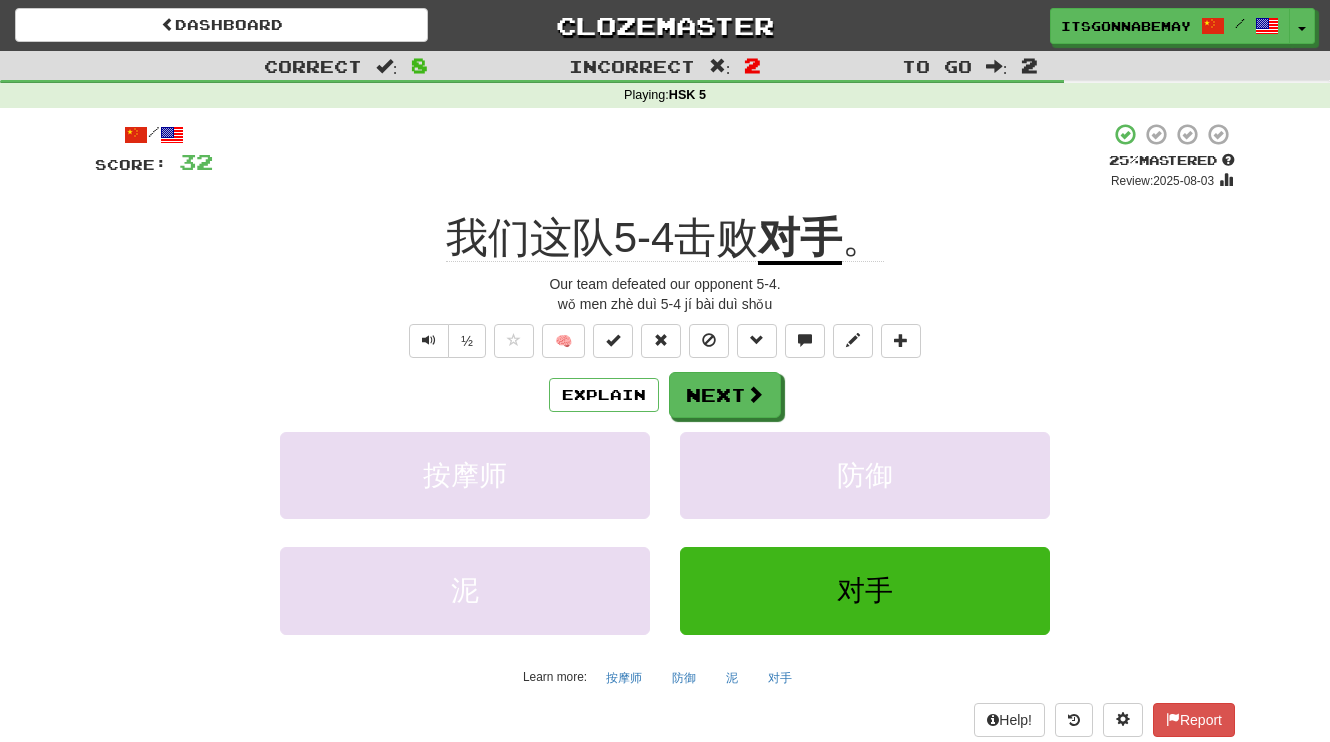 click on "Explain Next" at bounding box center (665, 395) 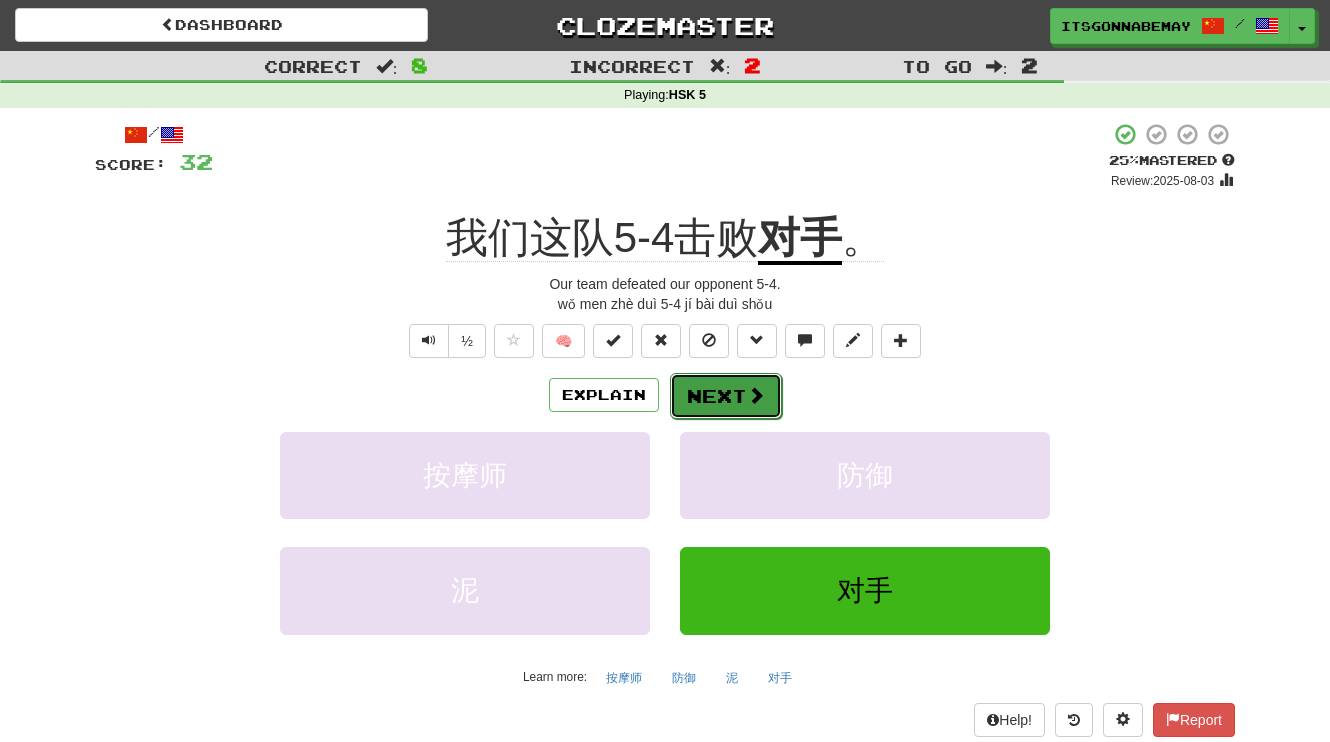 click at bounding box center [756, 395] 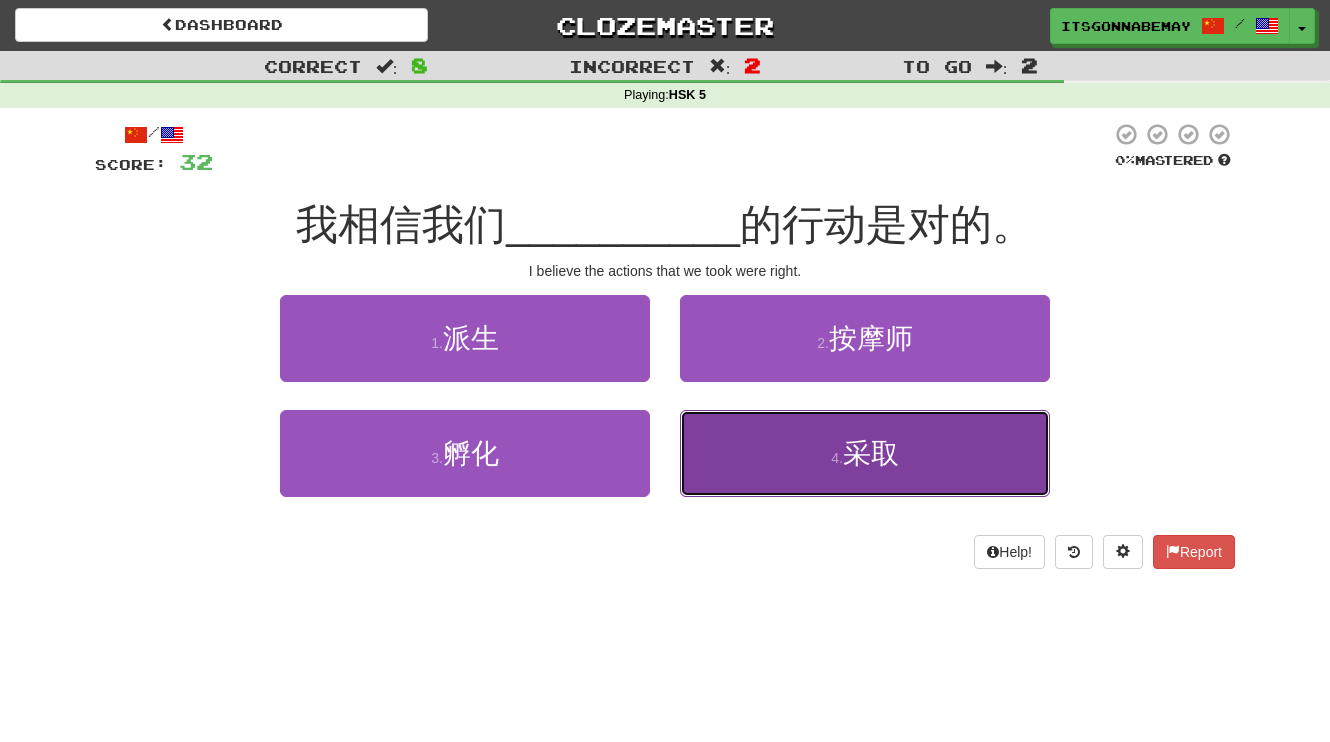 click on "4 .  采取" at bounding box center [865, 453] 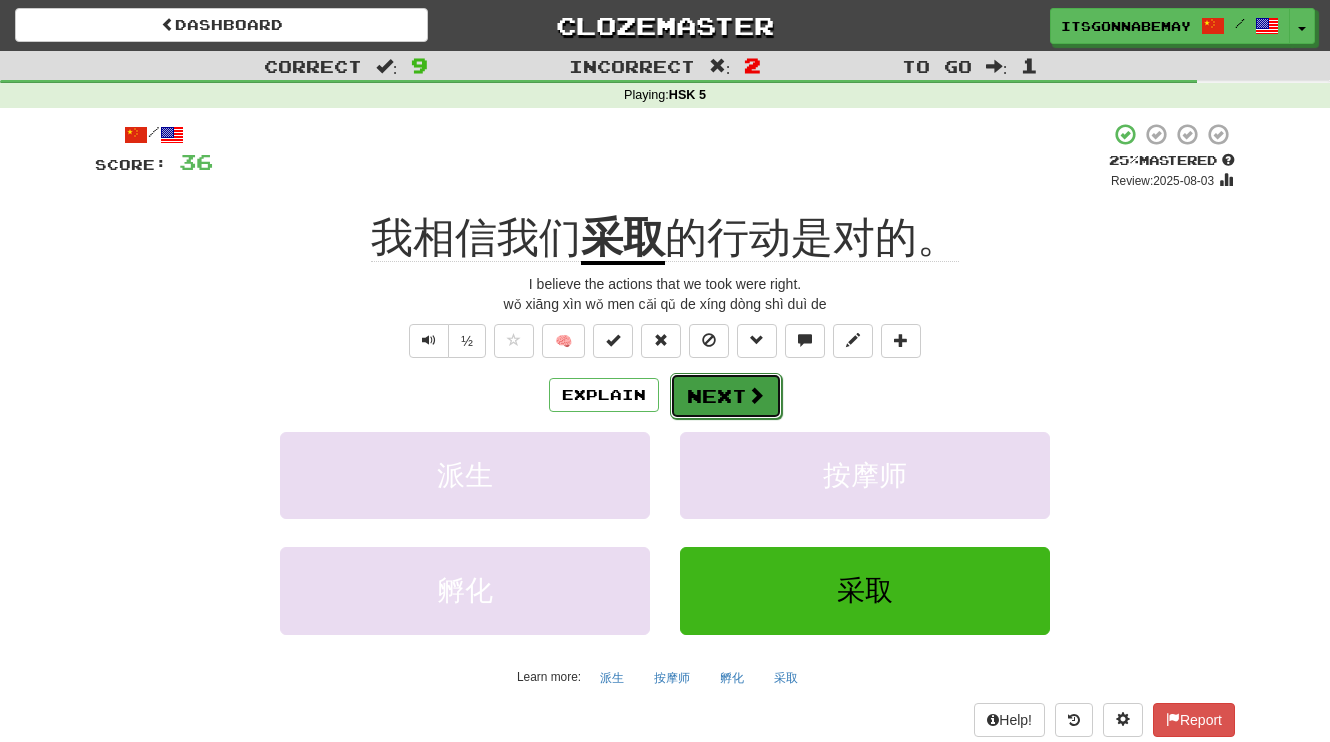 click on "Next" at bounding box center [726, 396] 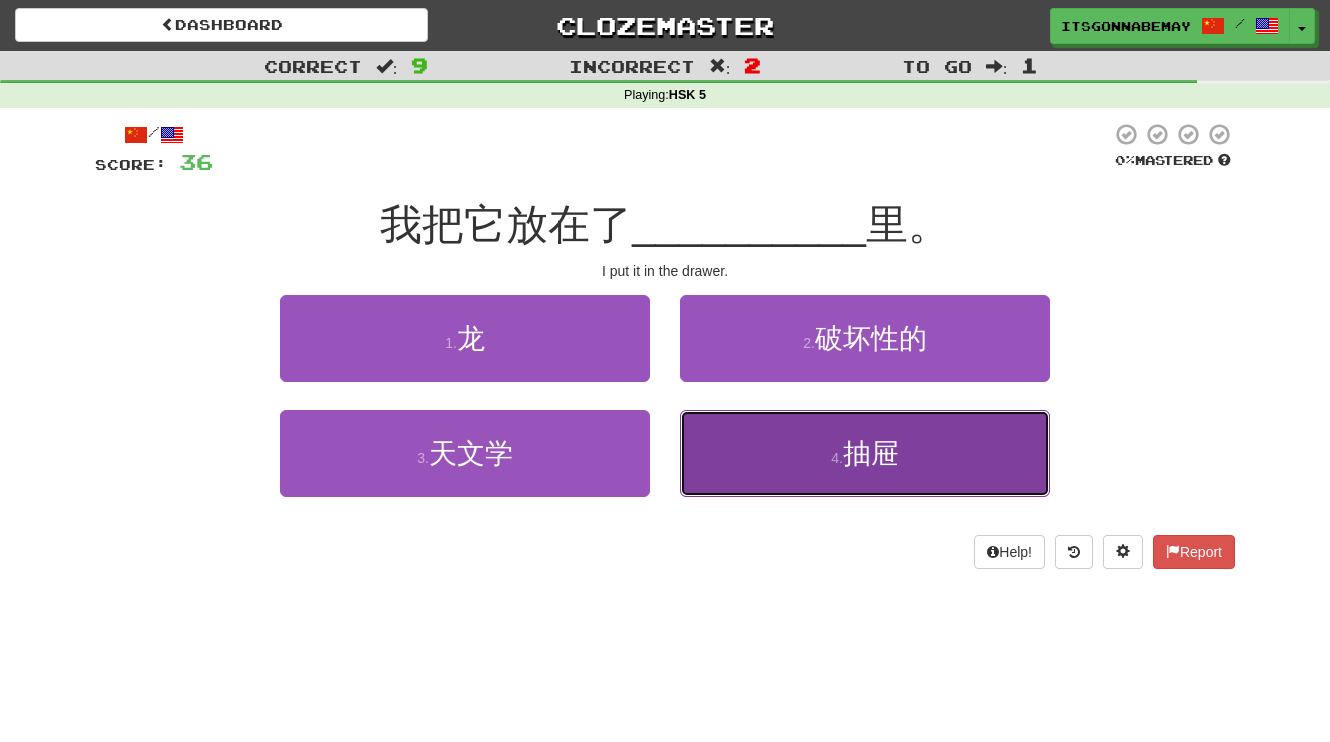 click on "4 .  抽屉" at bounding box center [865, 453] 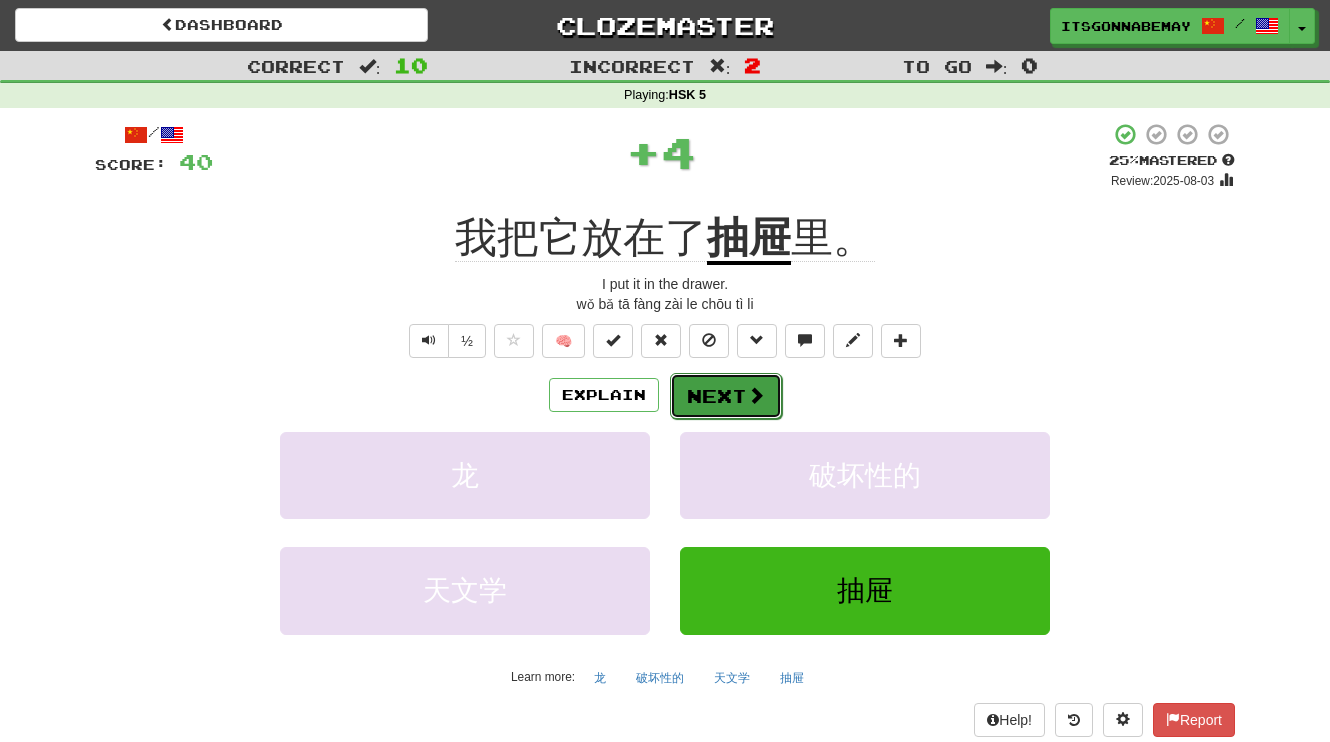 click on "Next" at bounding box center (726, 396) 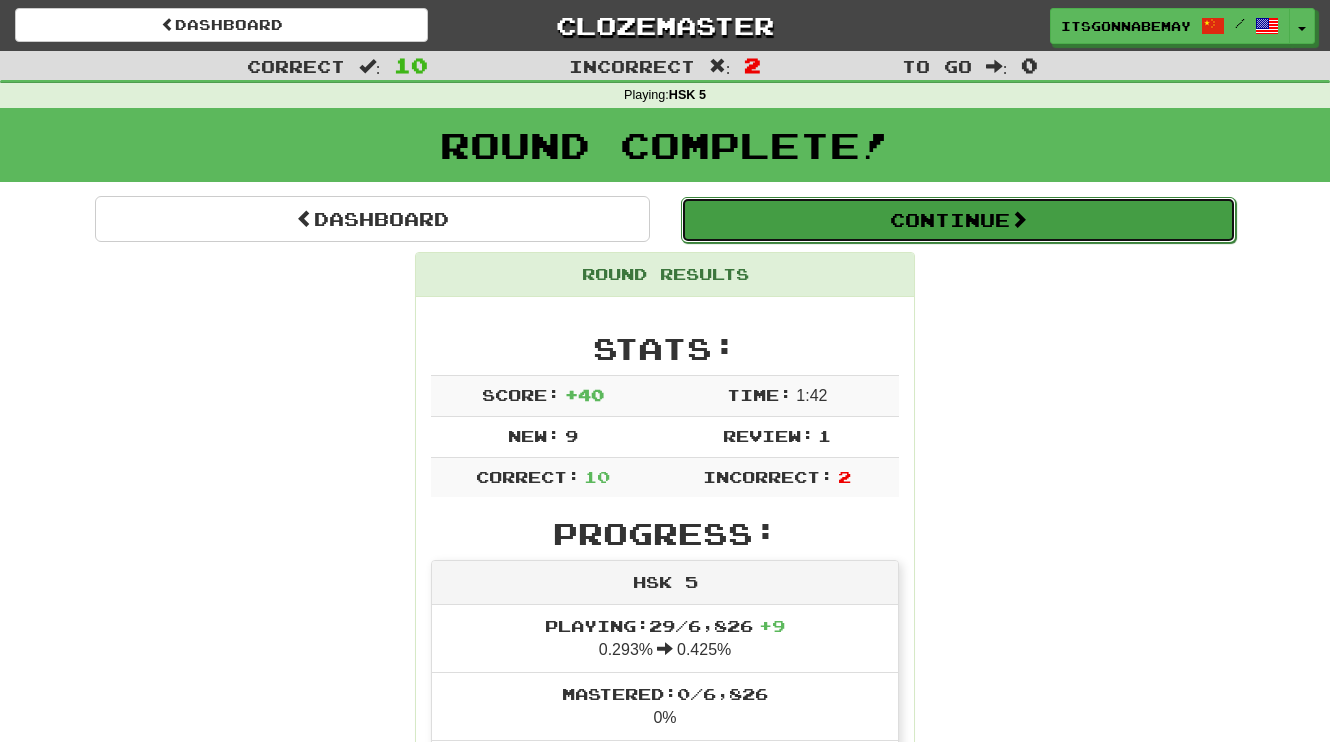 click on "Continue" at bounding box center [958, 220] 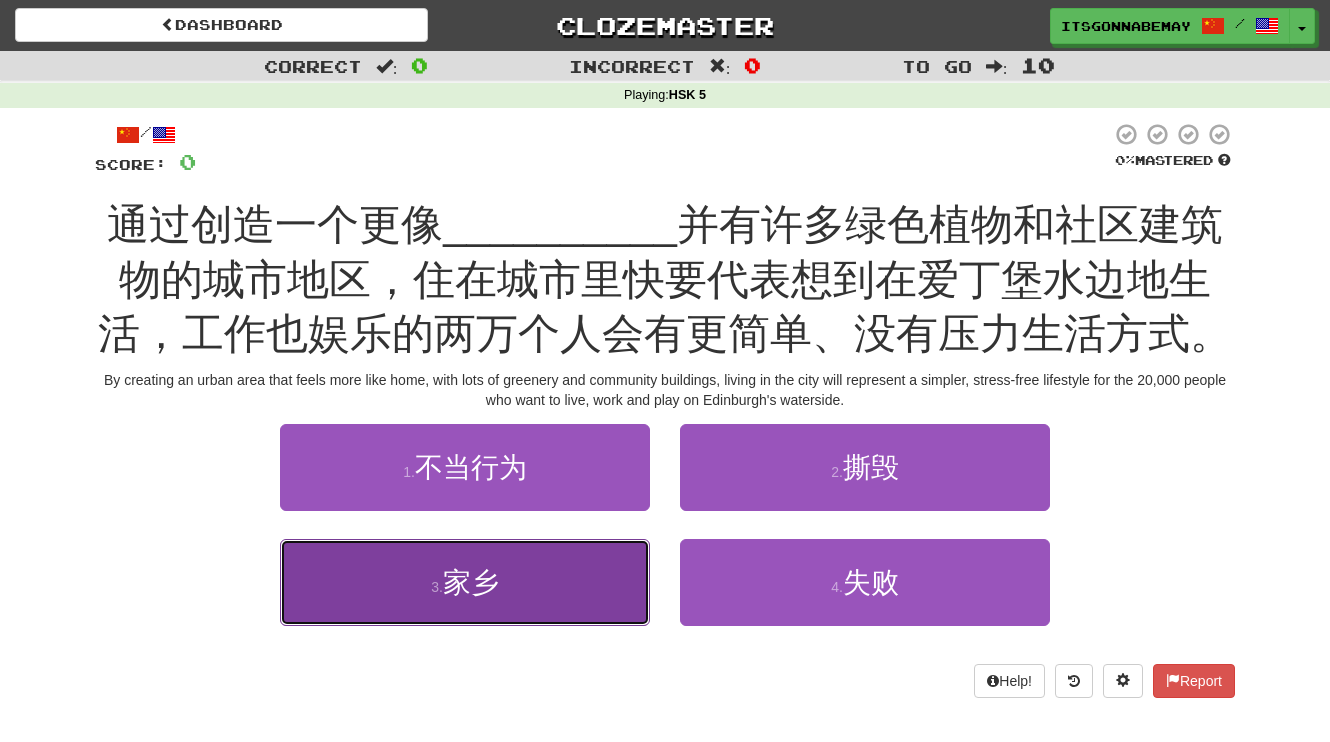 click on "3 .  家乡" at bounding box center [465, 582] 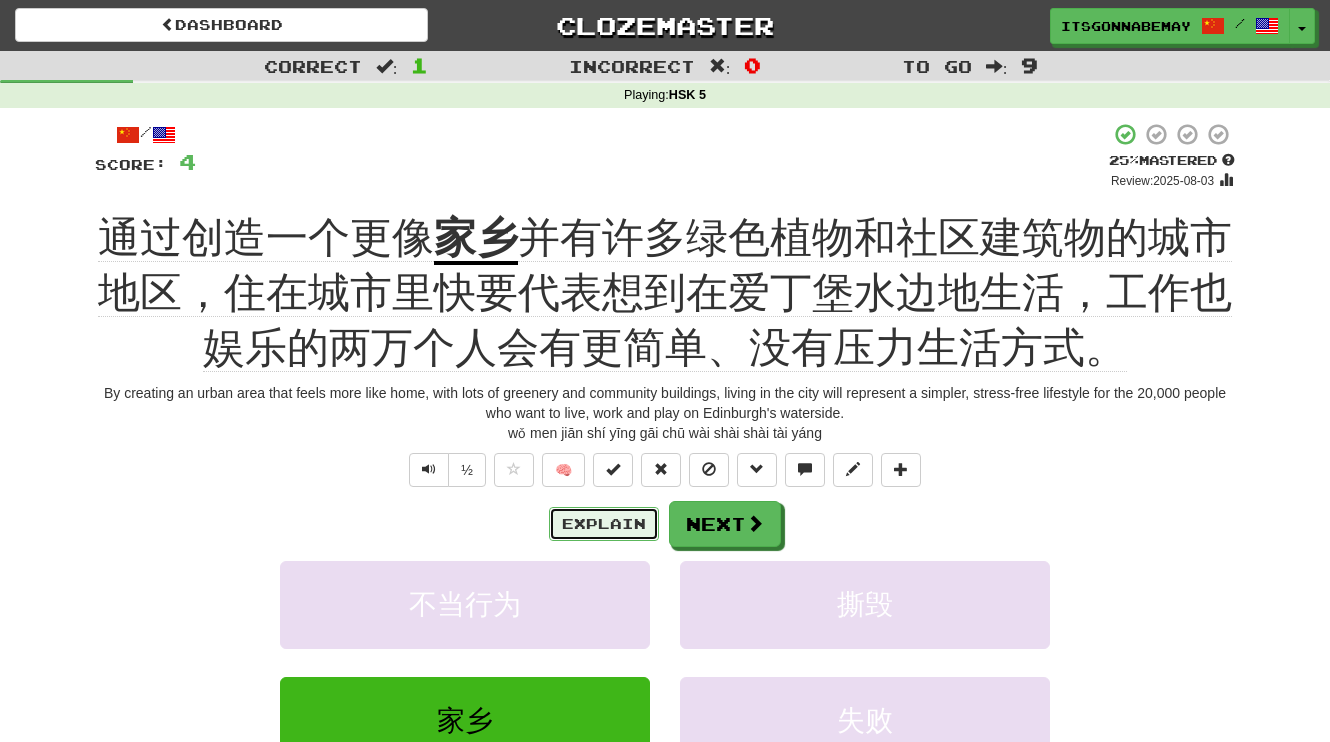 click on "Explain" at bounding box center (604, 524) 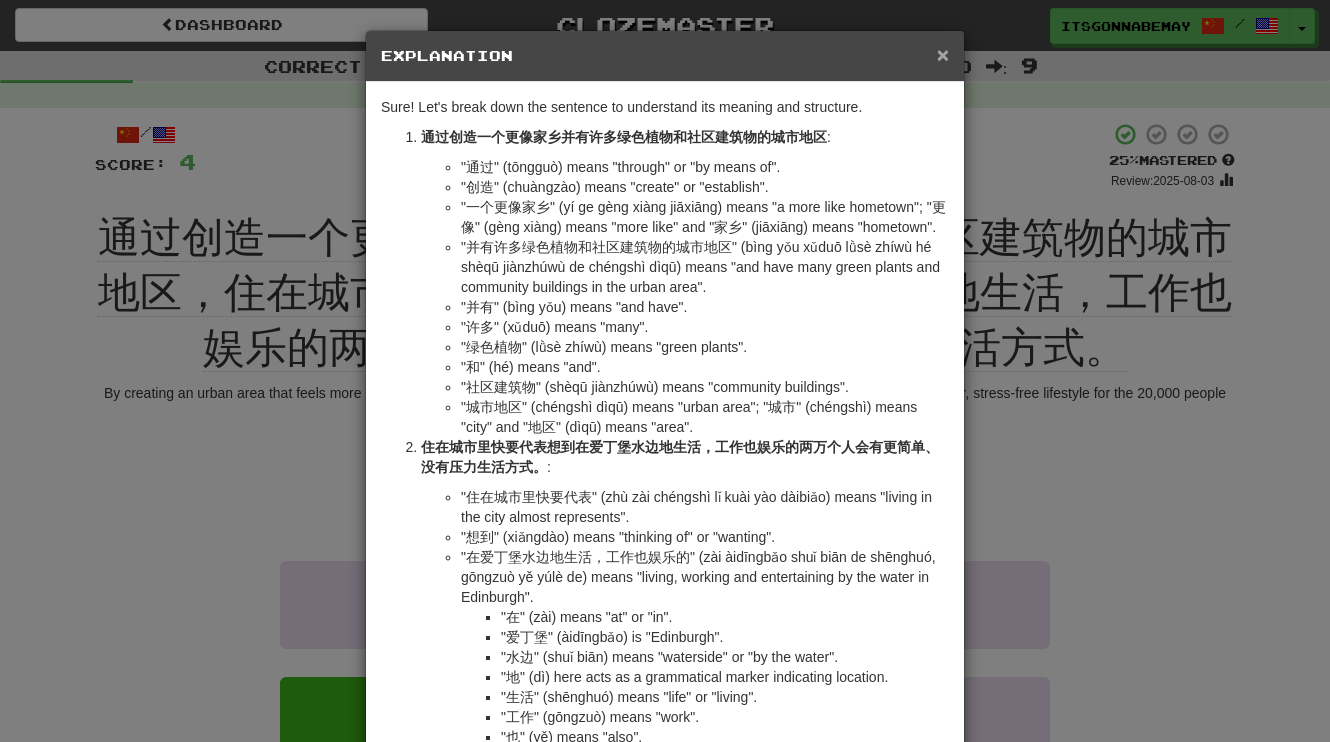 click on "×" at bounding box center [943, 54] 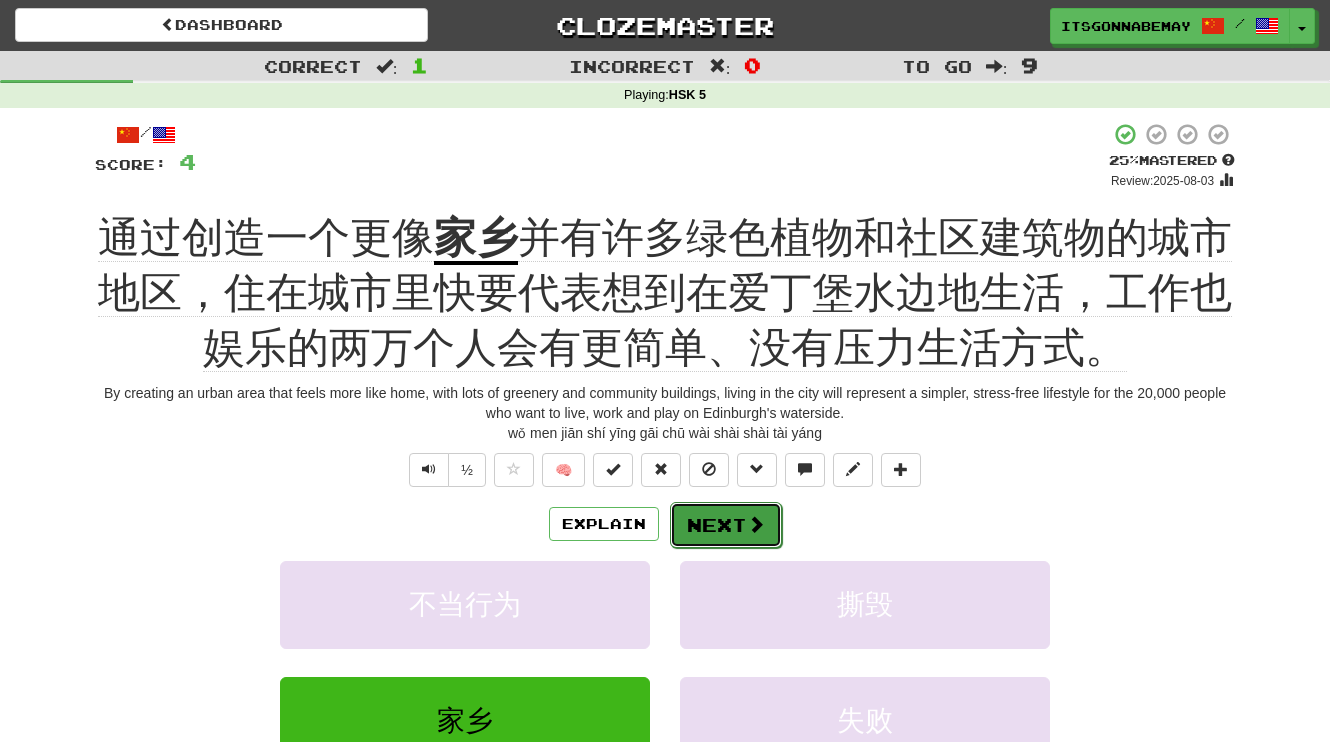click on "Next" at bounding box center (726, 525) 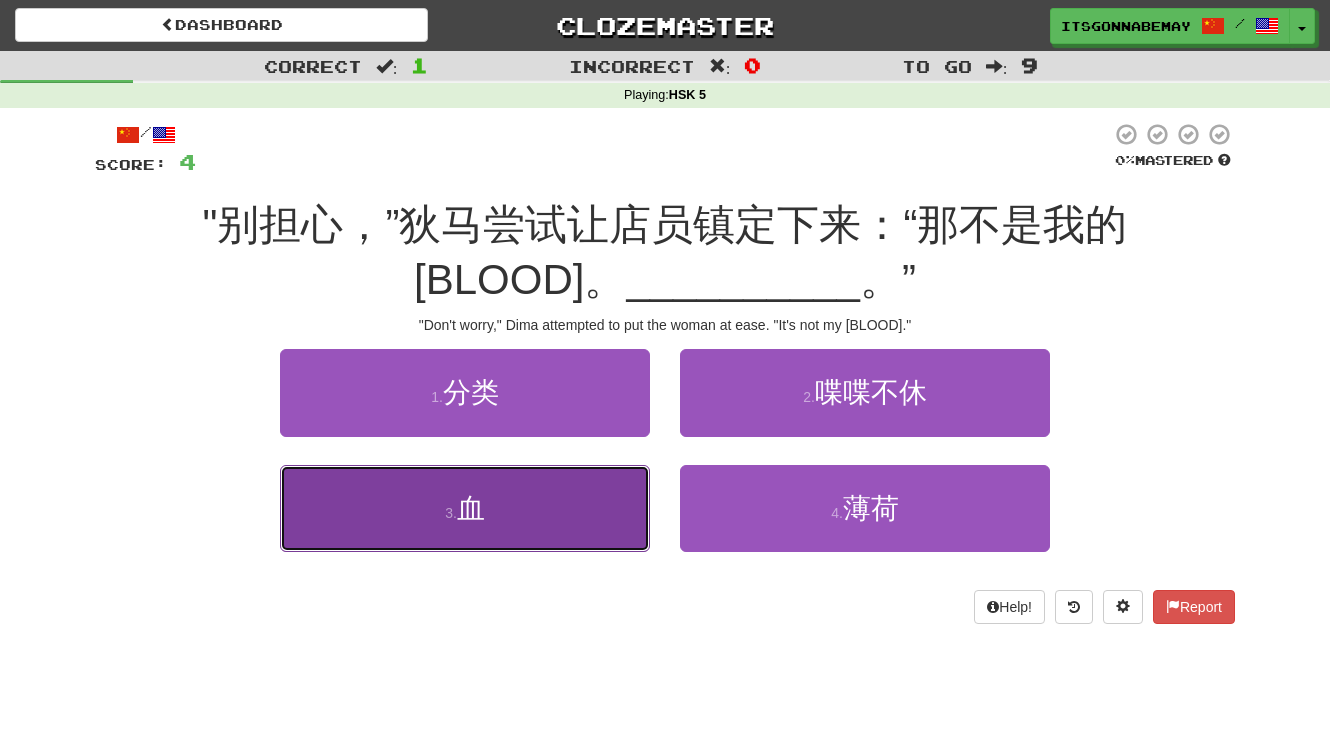 click on "3 .  血" at bounding box center [465, 508] 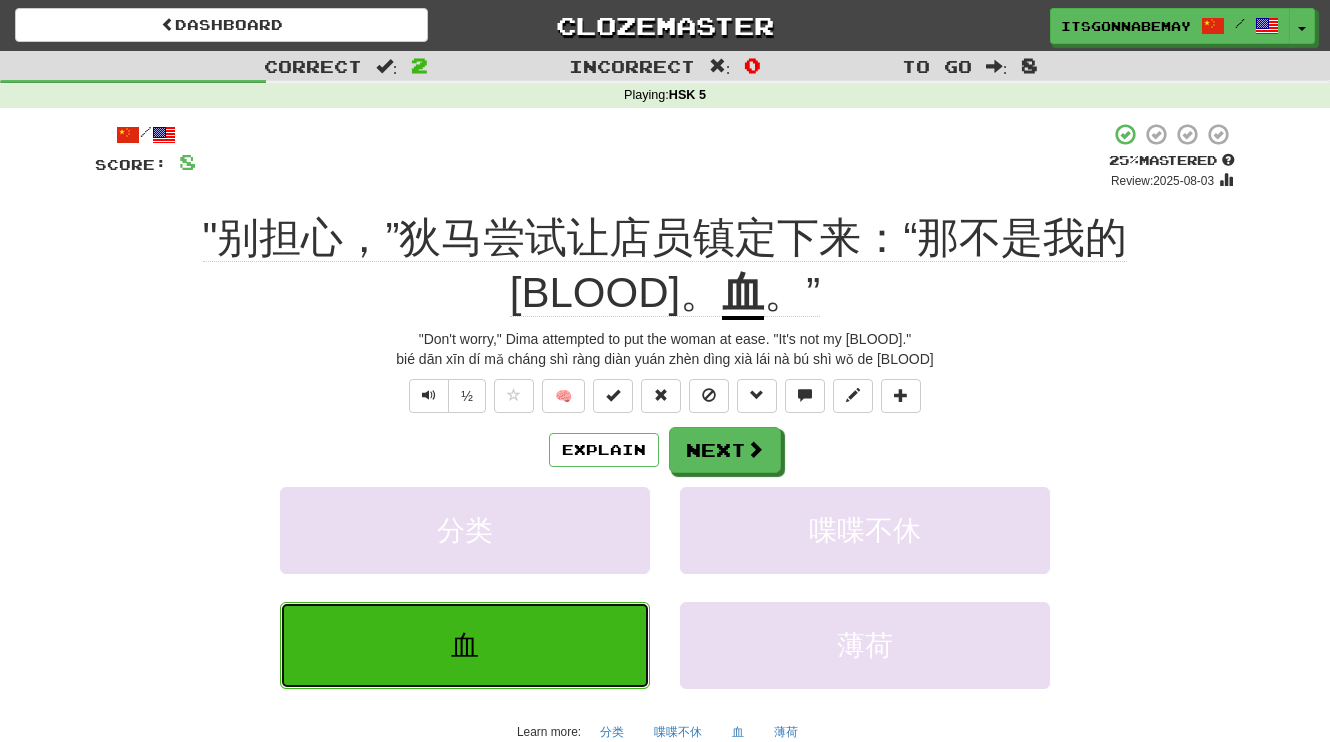 type 